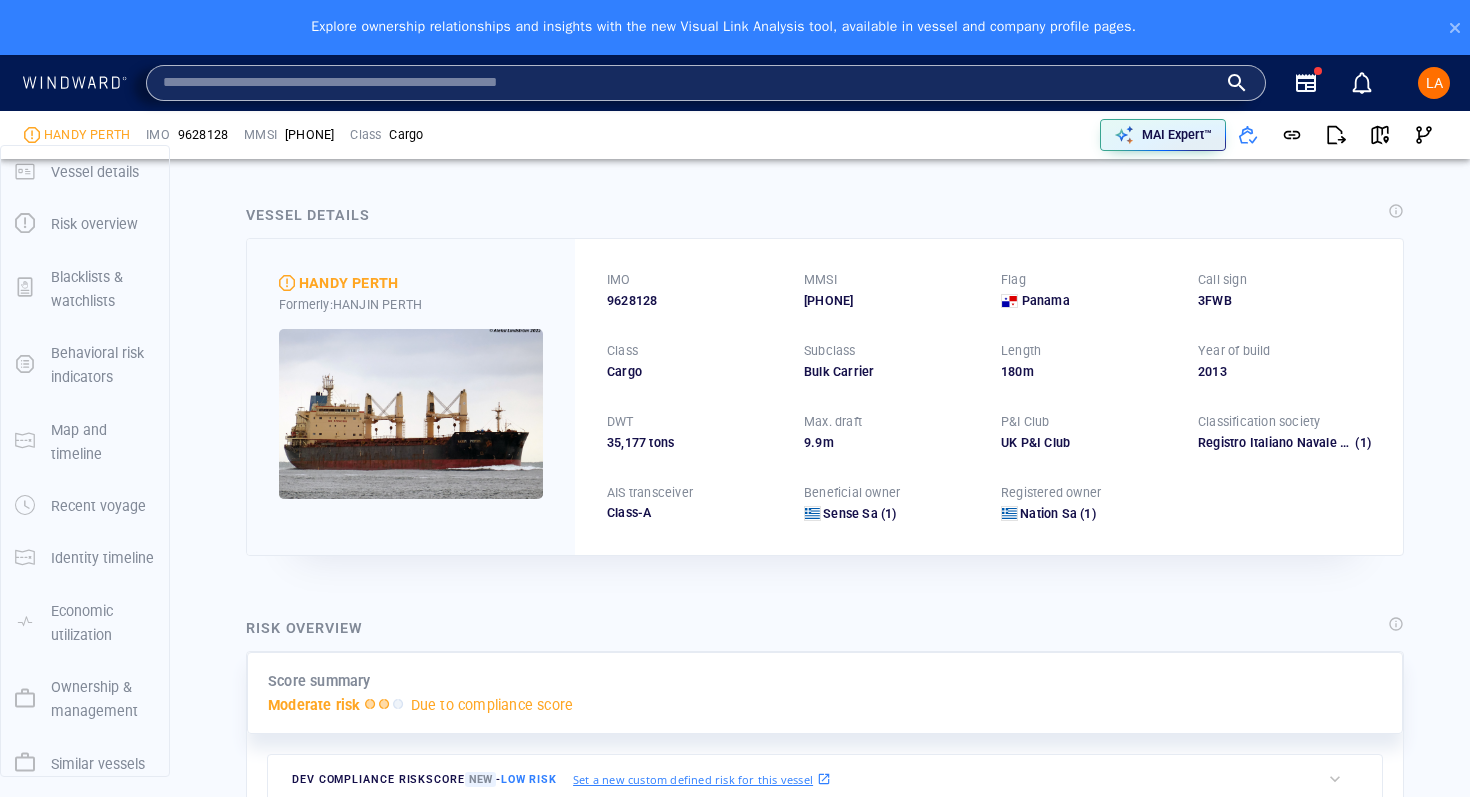 scroll, scrollTop: 0, scrollLeft: 0, axis: both 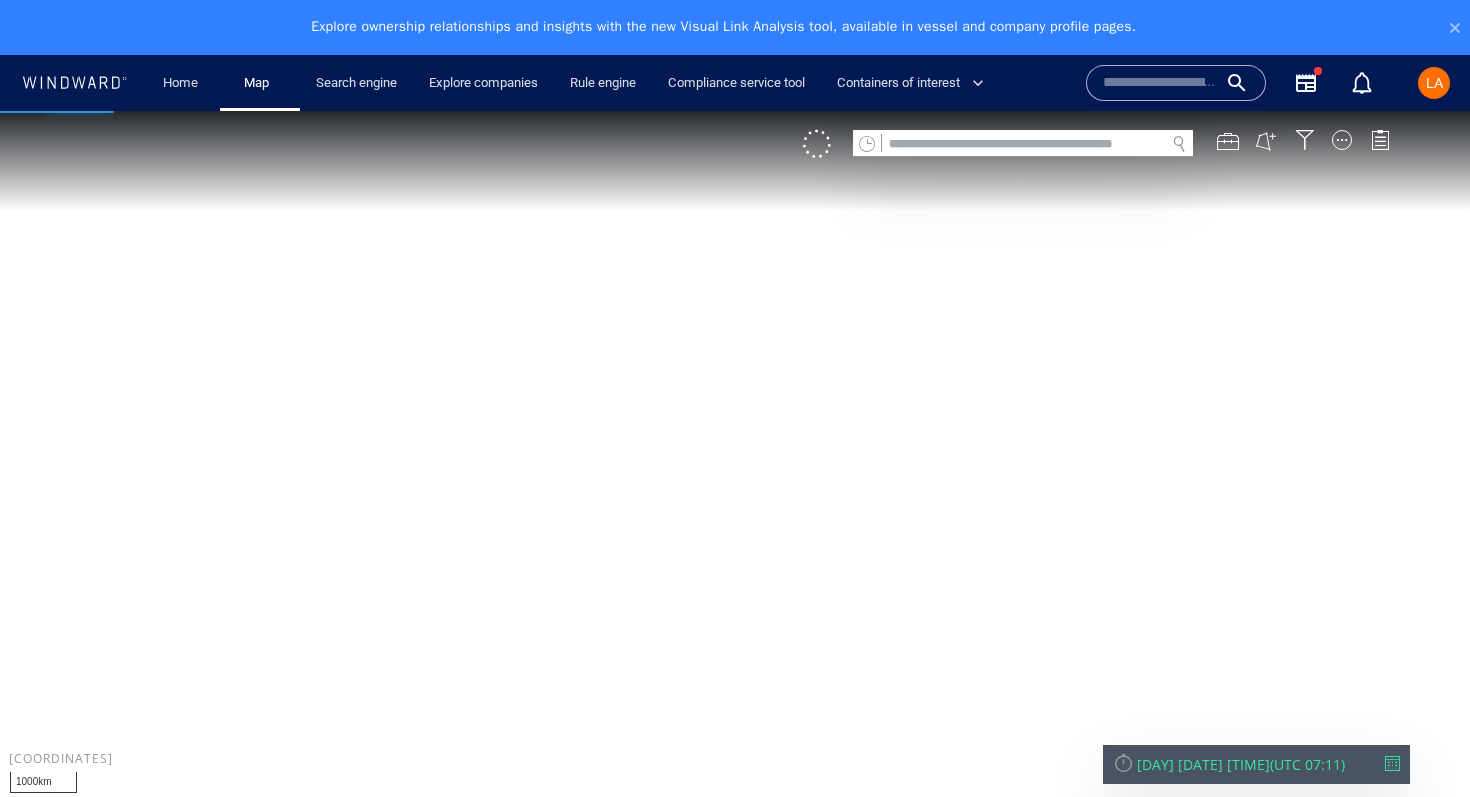 click 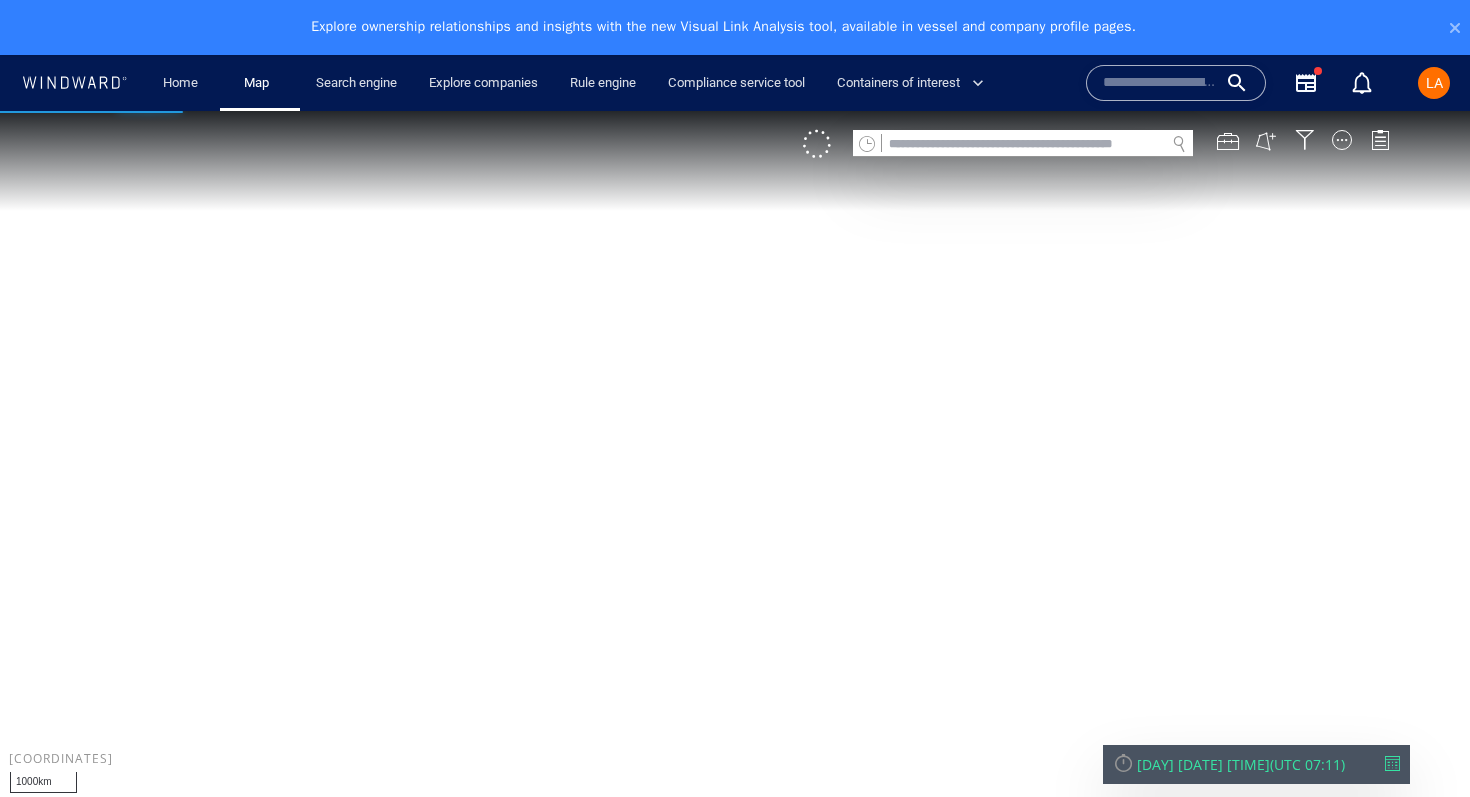 paste on "*******" 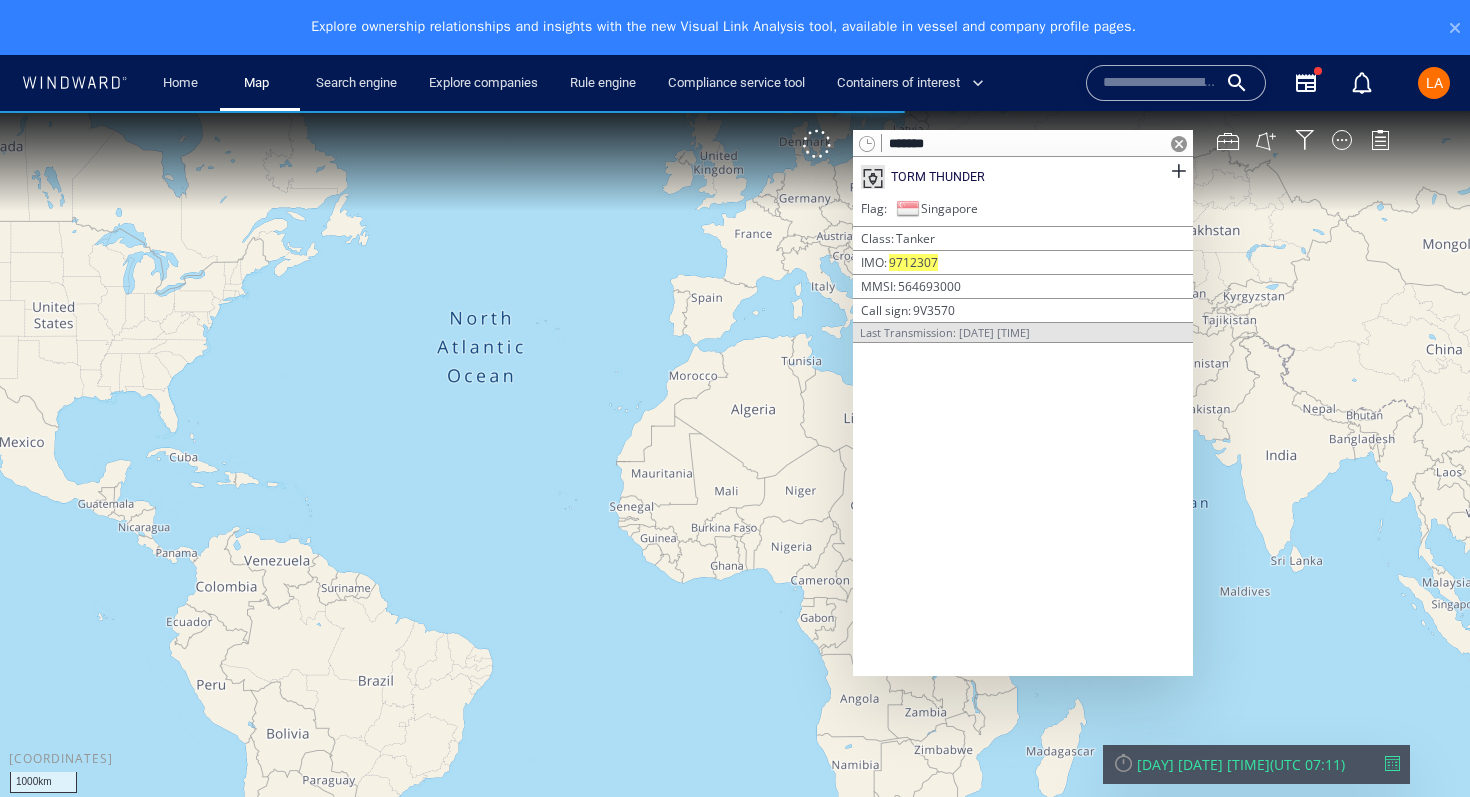 type on "*******" 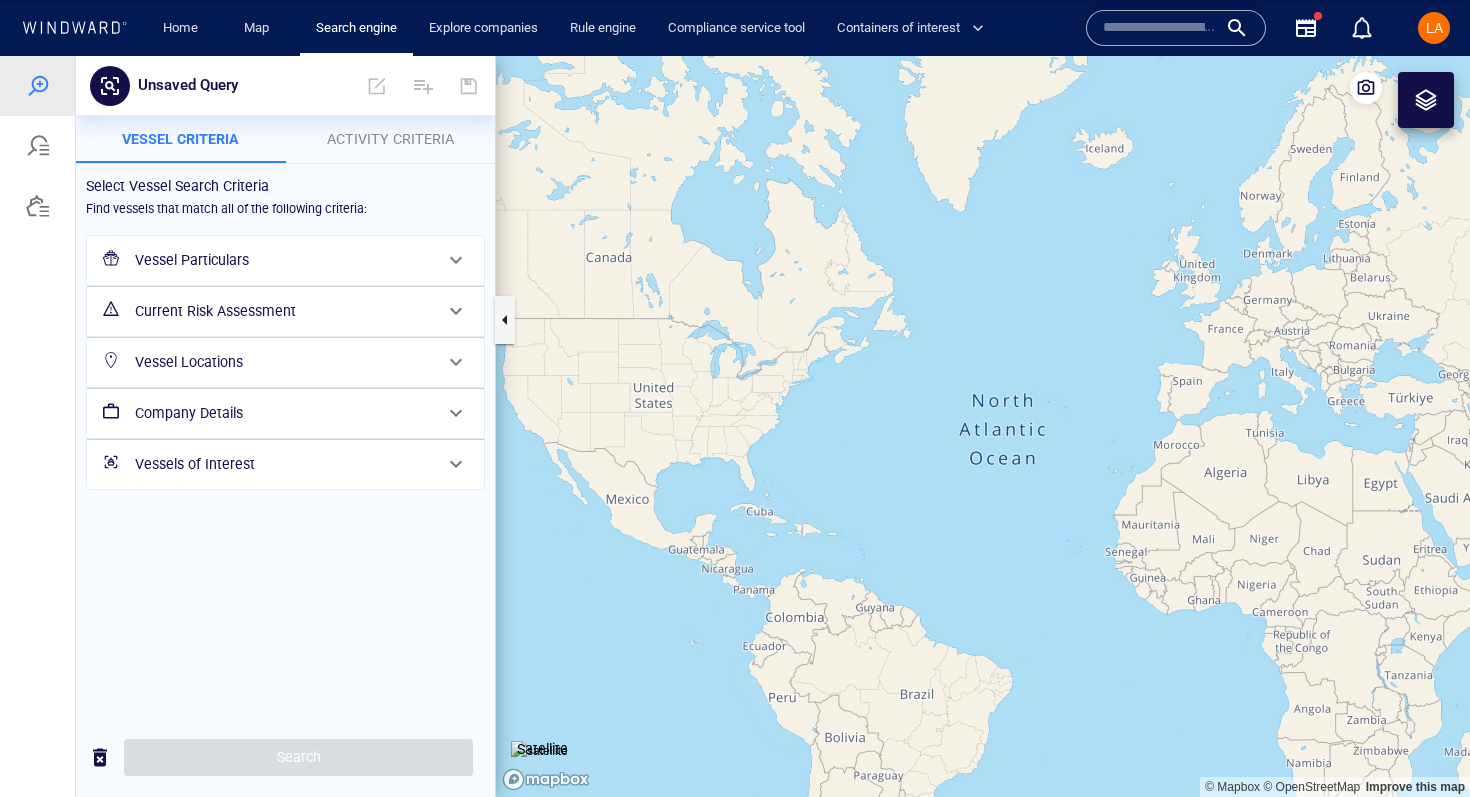 scroll, scrollTop: 0, scrollLeft: 0, axis: both 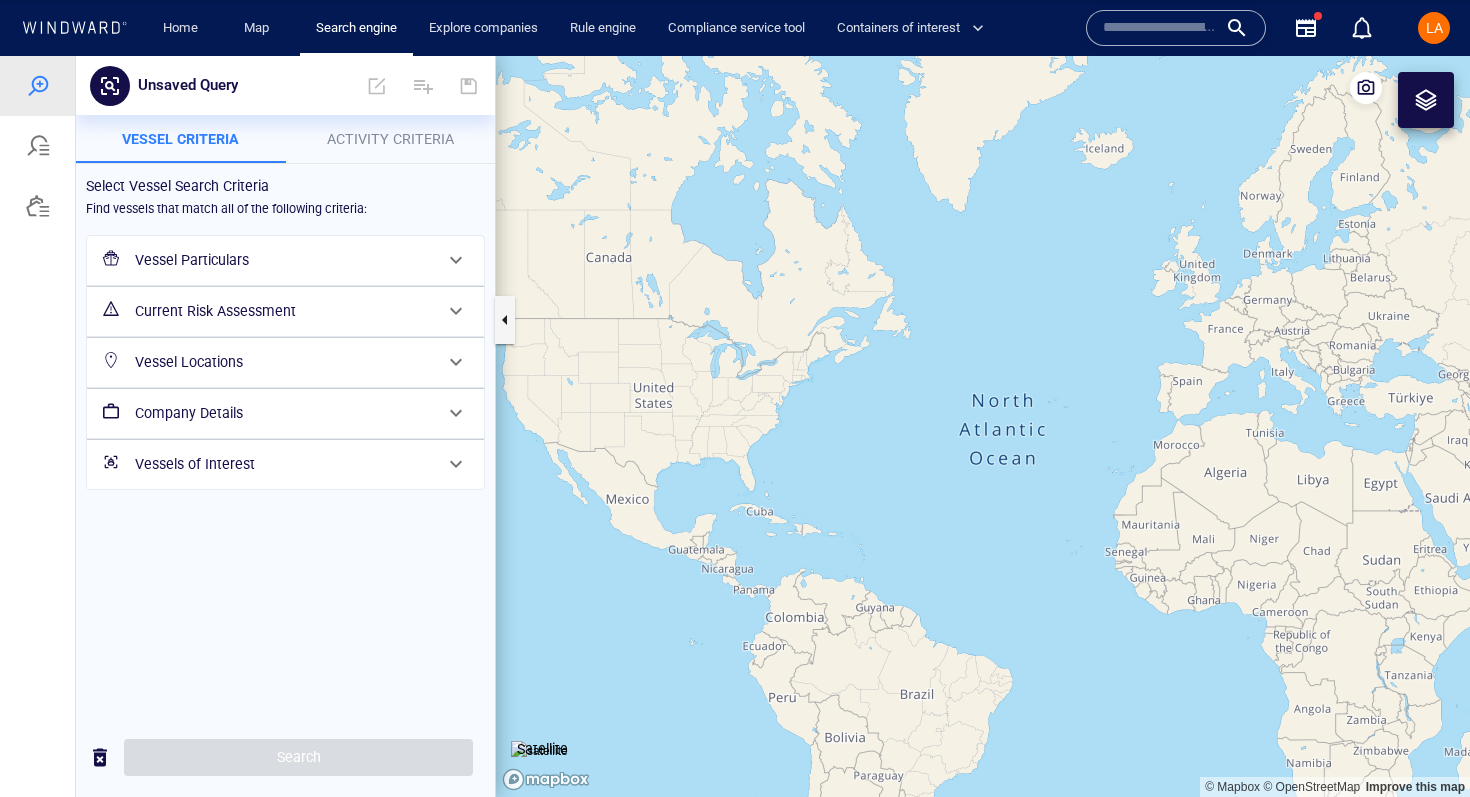 click at bounding box center [1176, 28] 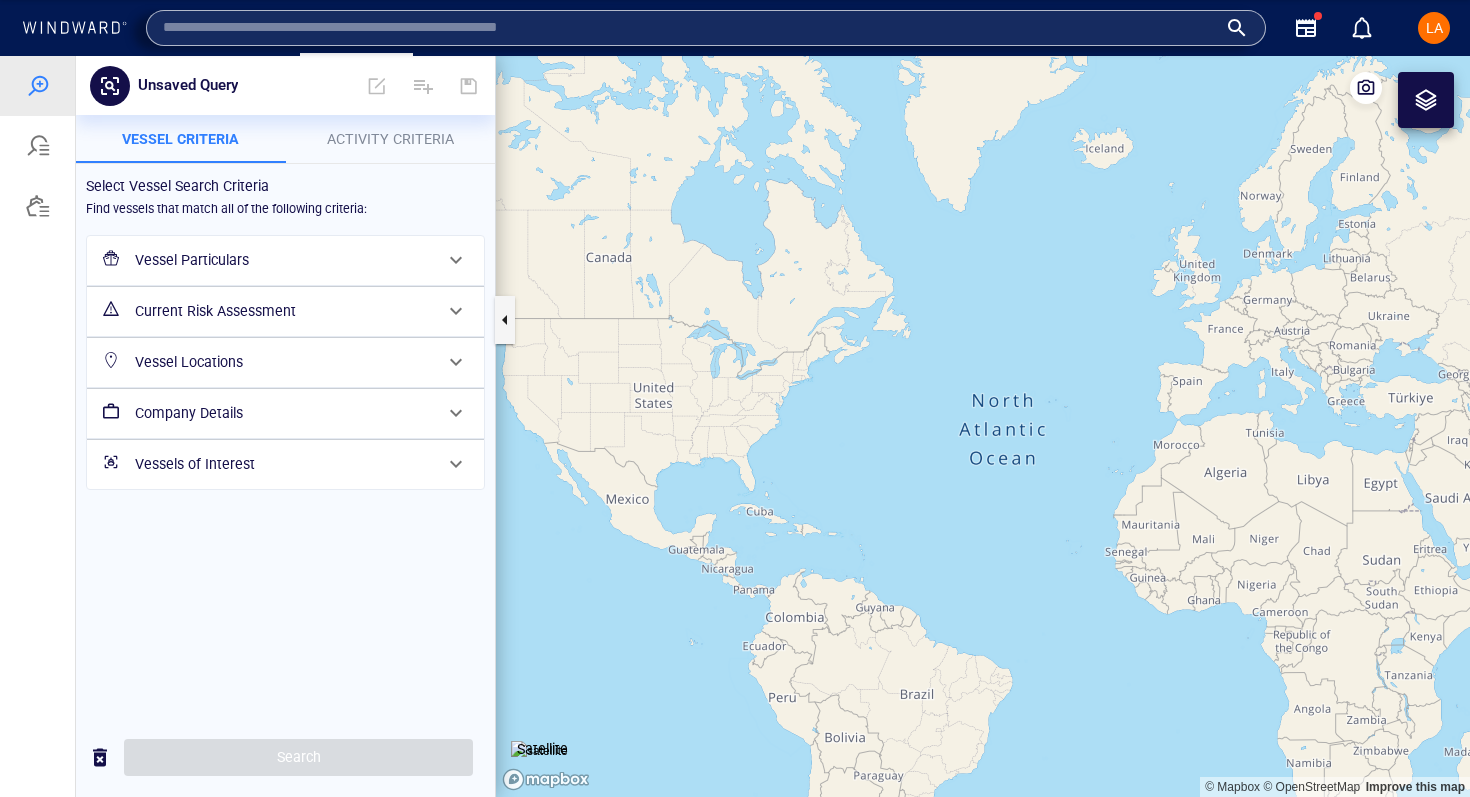 paste on "*******" 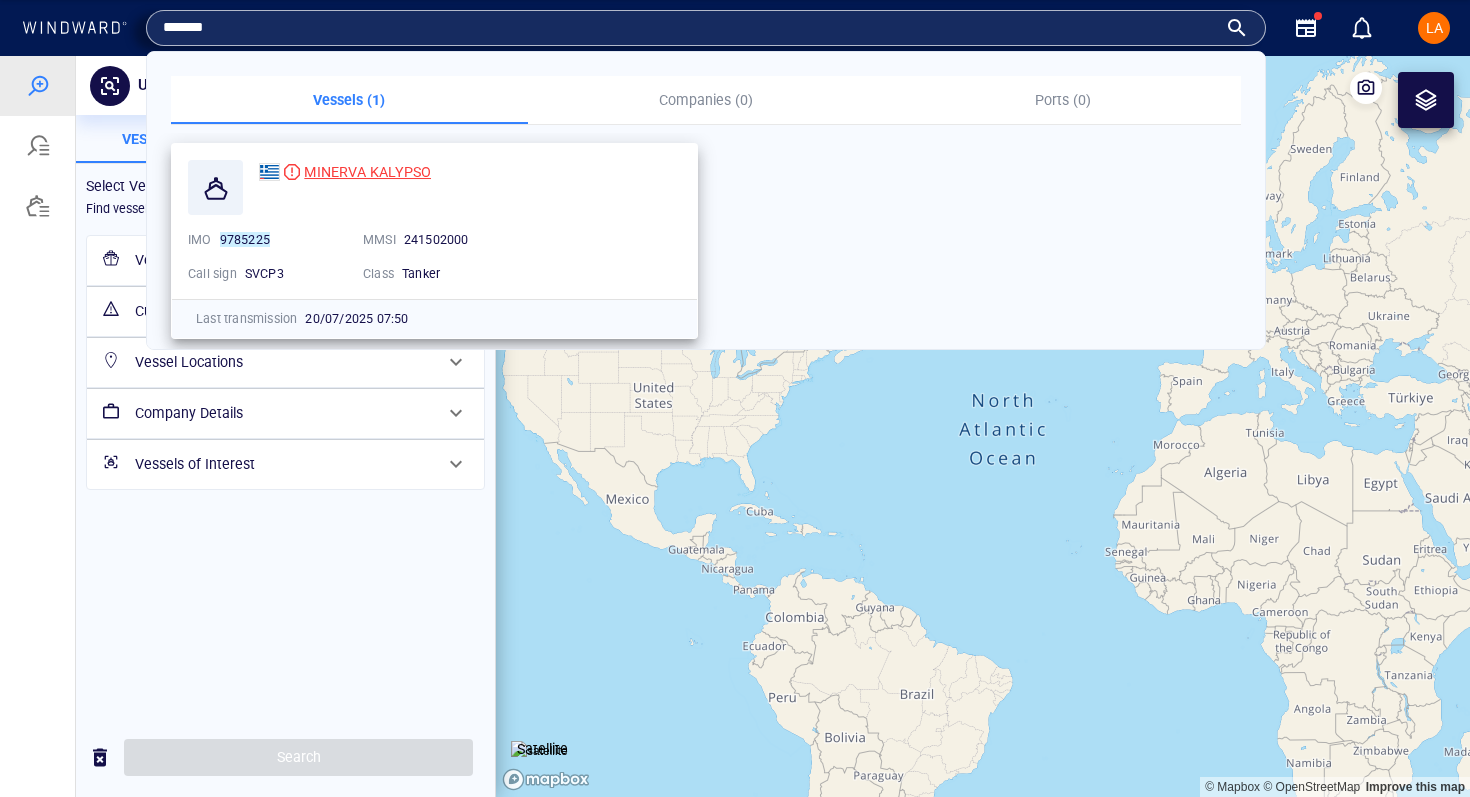 type on "*******" 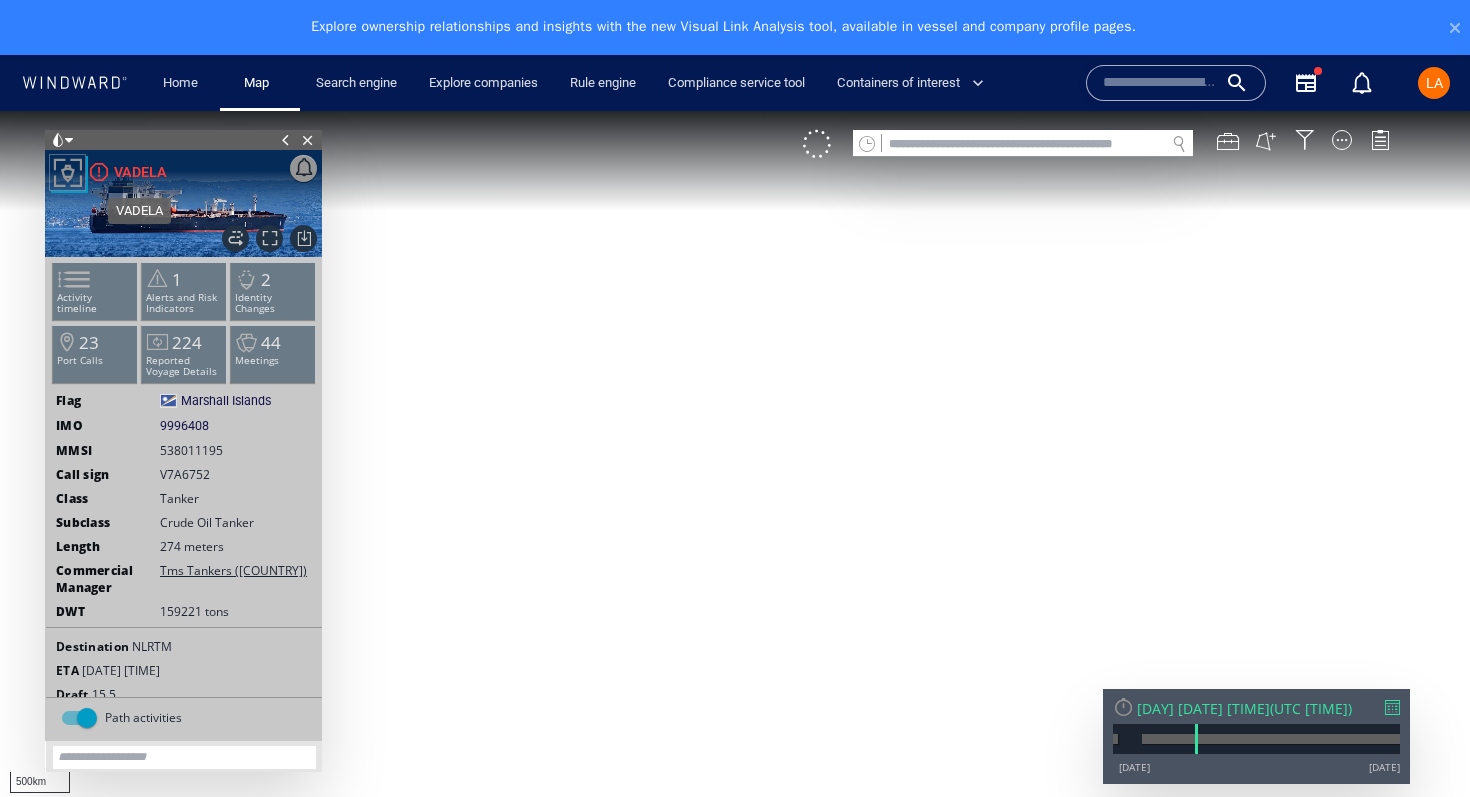 scroll, scrollTop: 0, scrollLeft: 0, axis: both 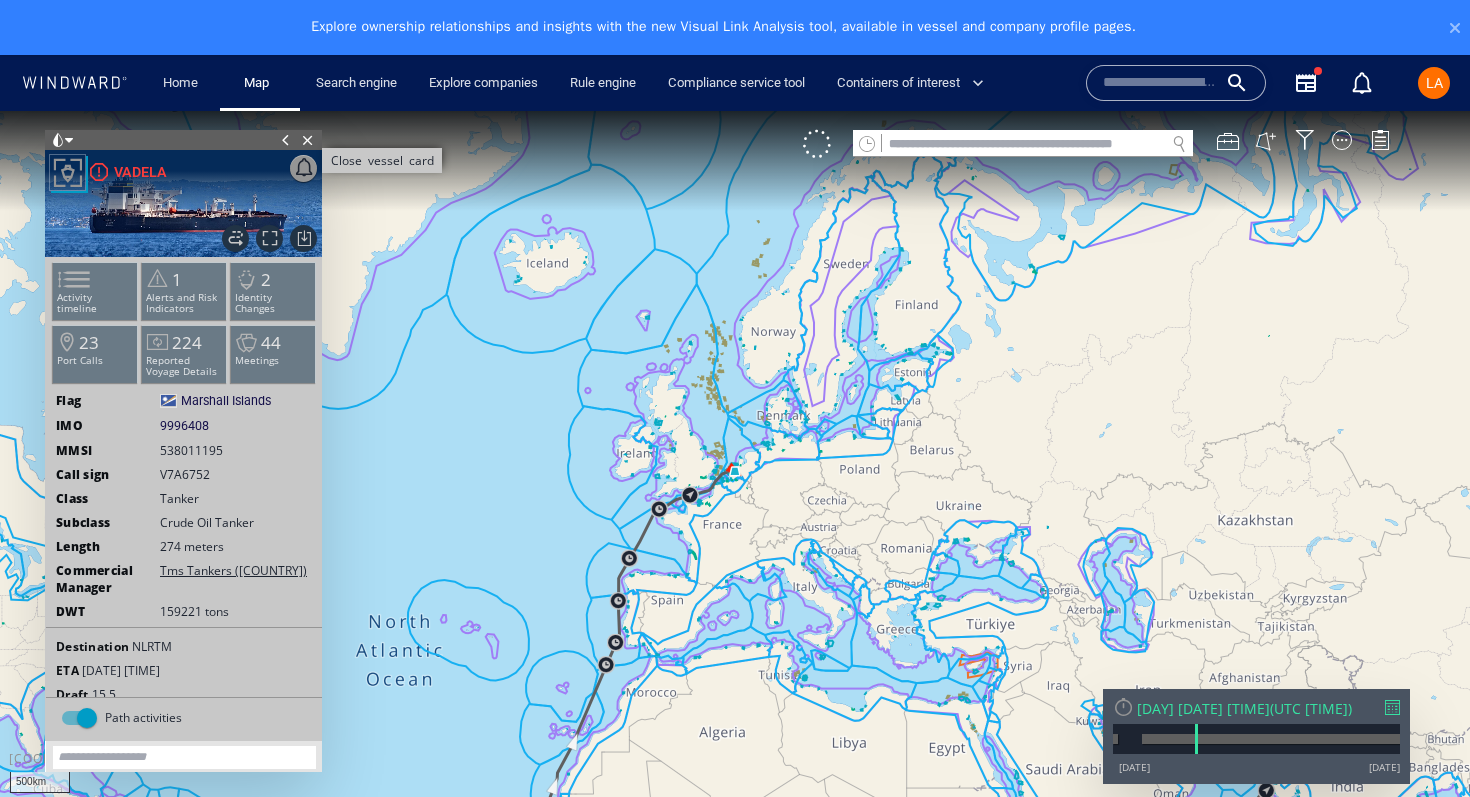 click on "Close vessel card" at bounding box center [308, 140] 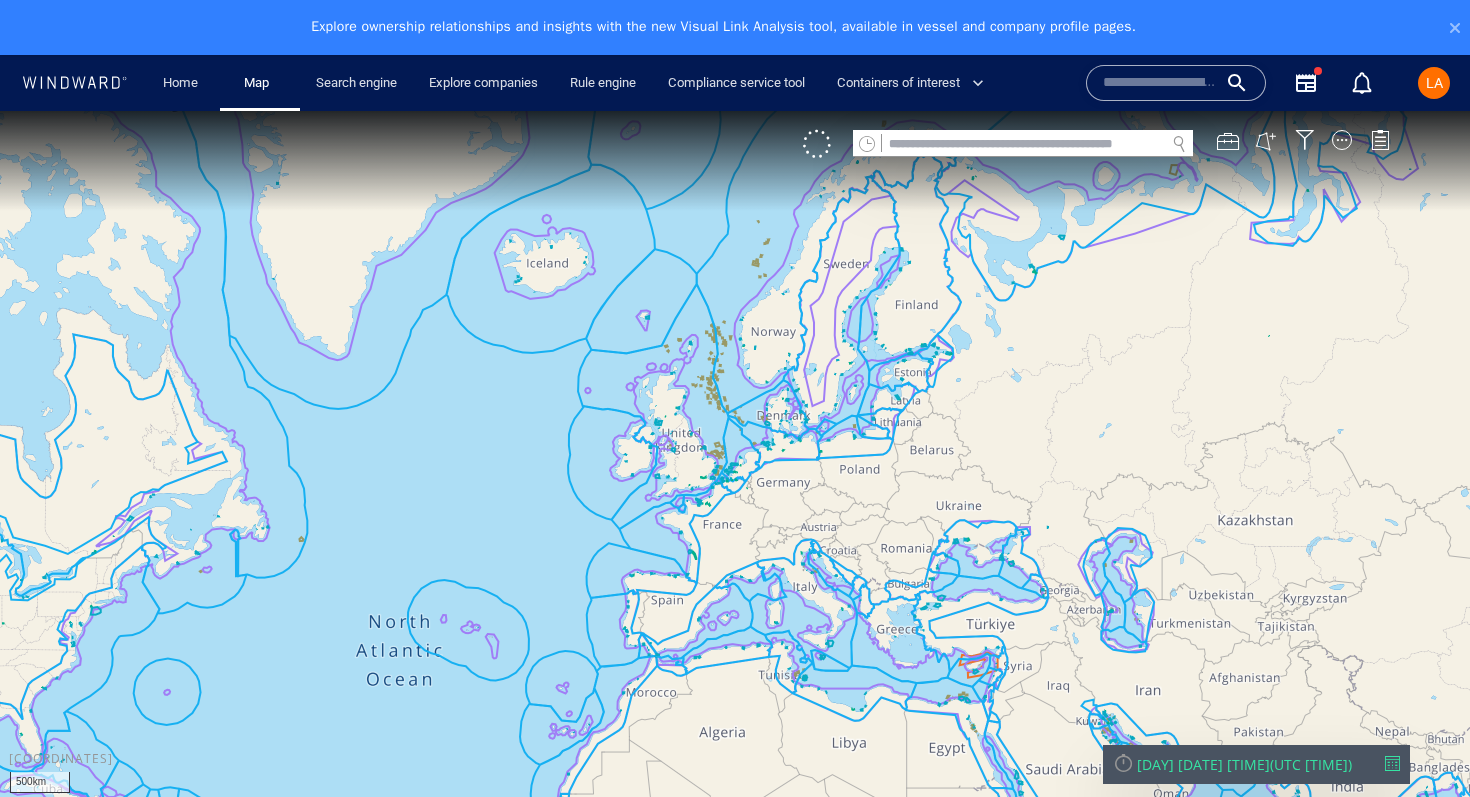 click 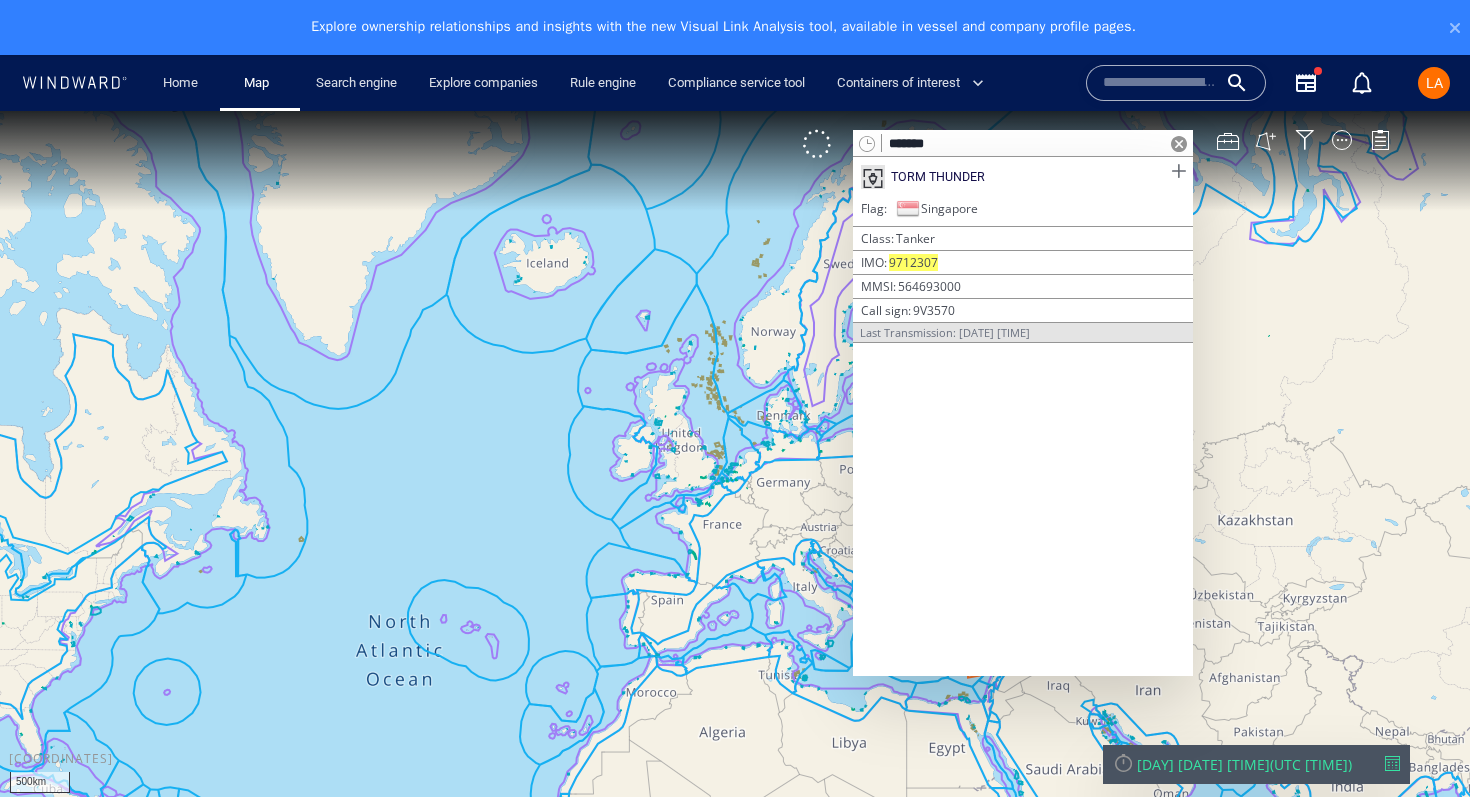 type on "*******" 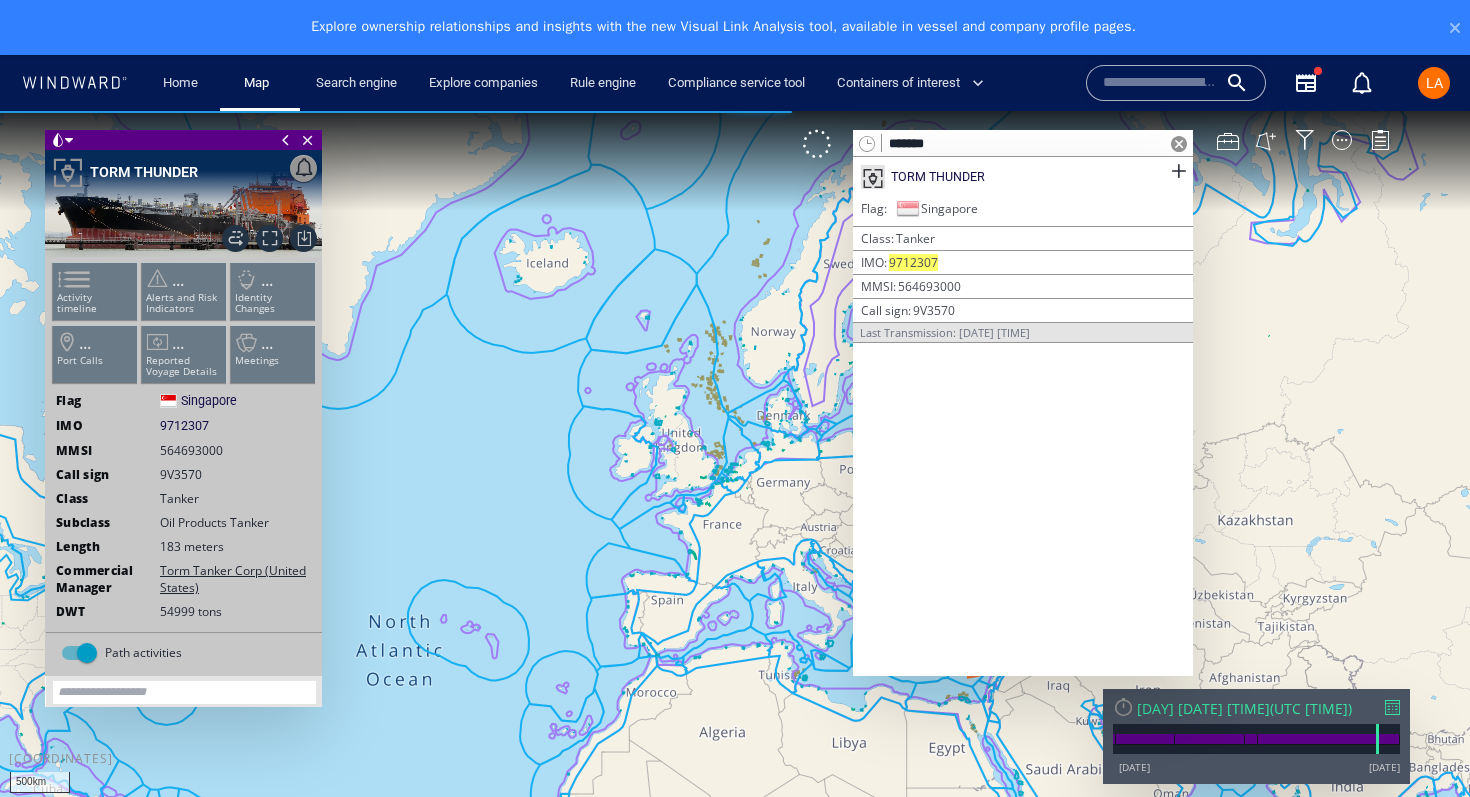 click at bounding box center (1179, 144) 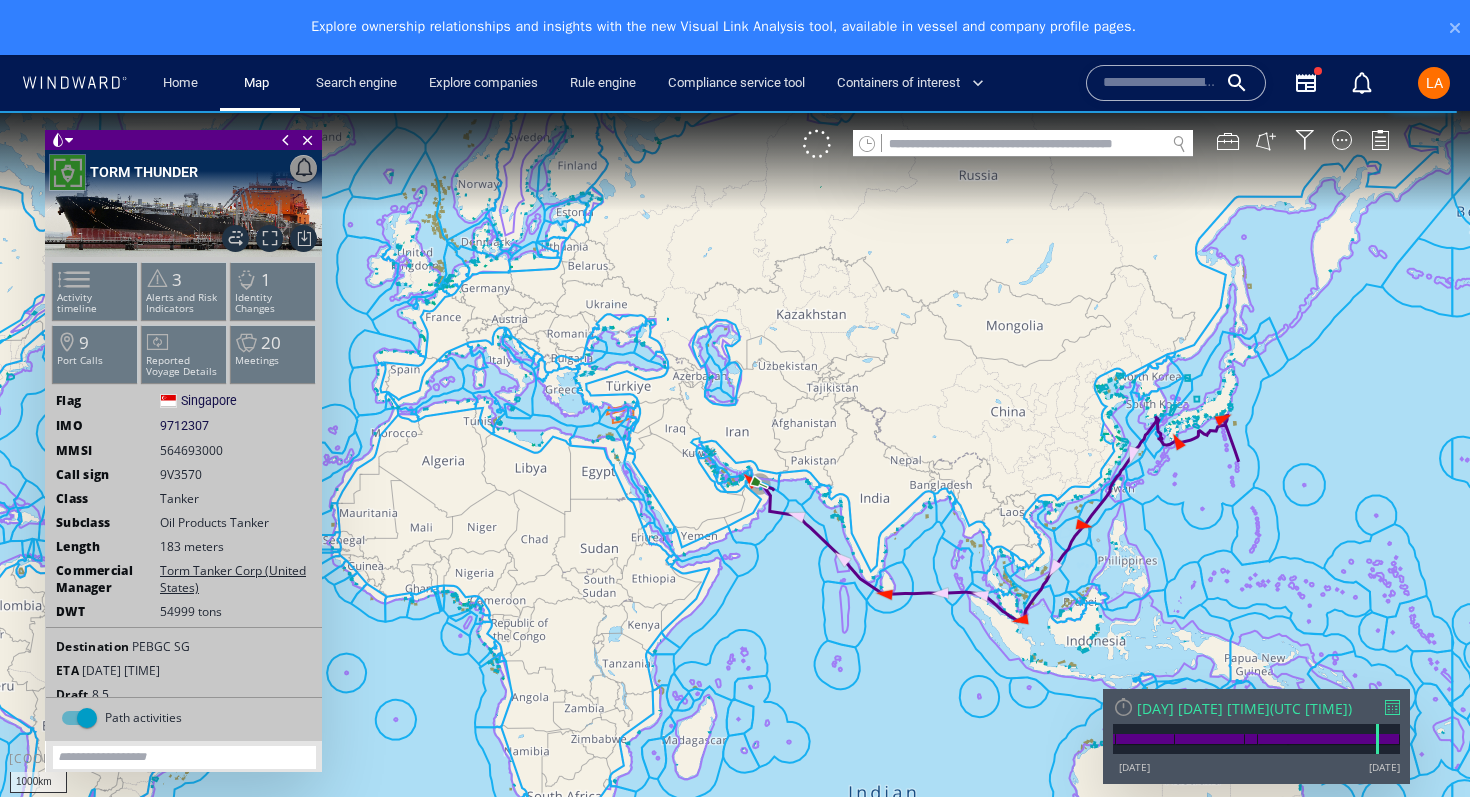 click on "Mon 04/11/2024 11:19" at bounding box center [1203, 708] 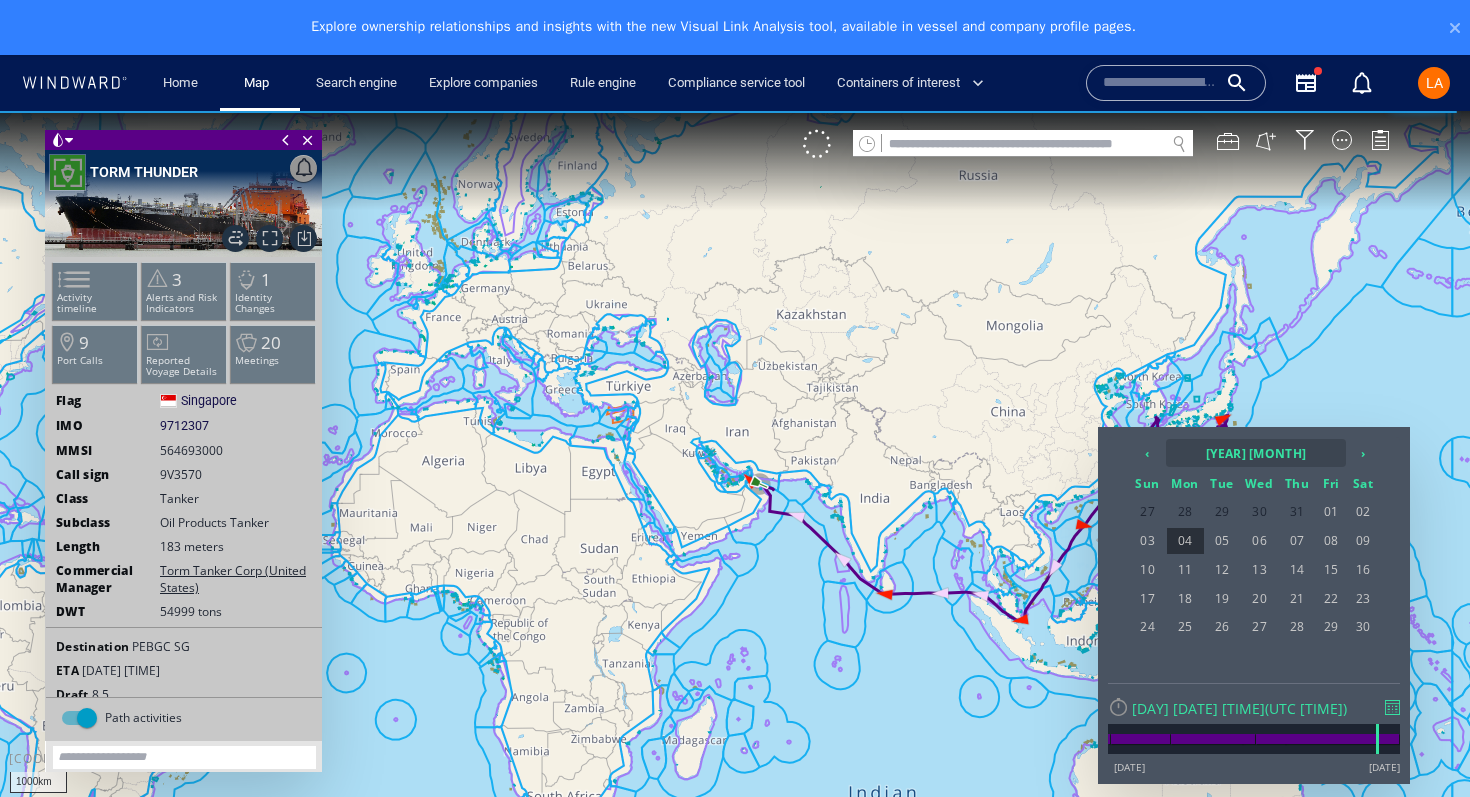 click on "2024 November" at bounding box center [1256, 453] 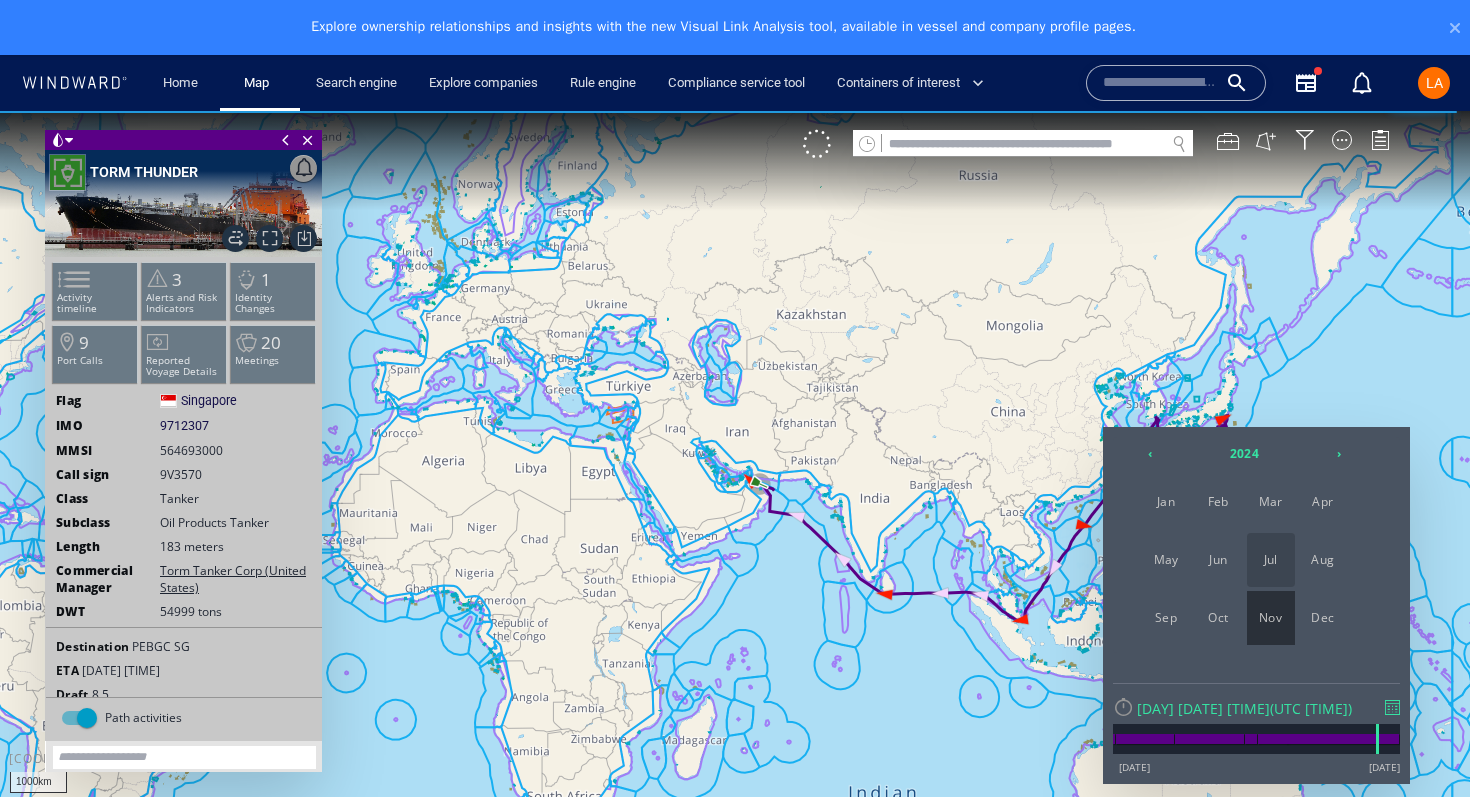 click on "Jul" at bounding box center [1271, 560] 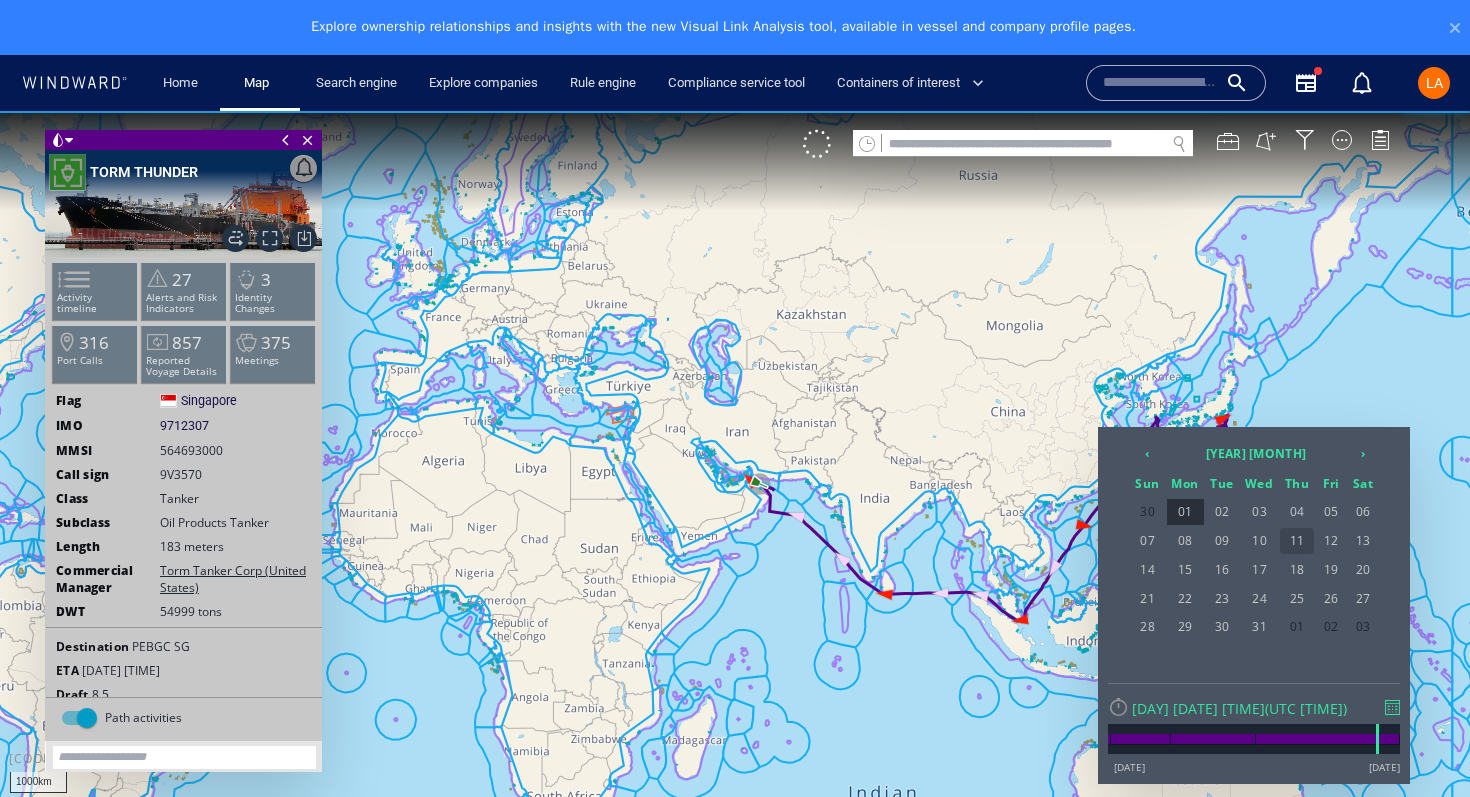 click on "11" at bounding box center [1297, 541] 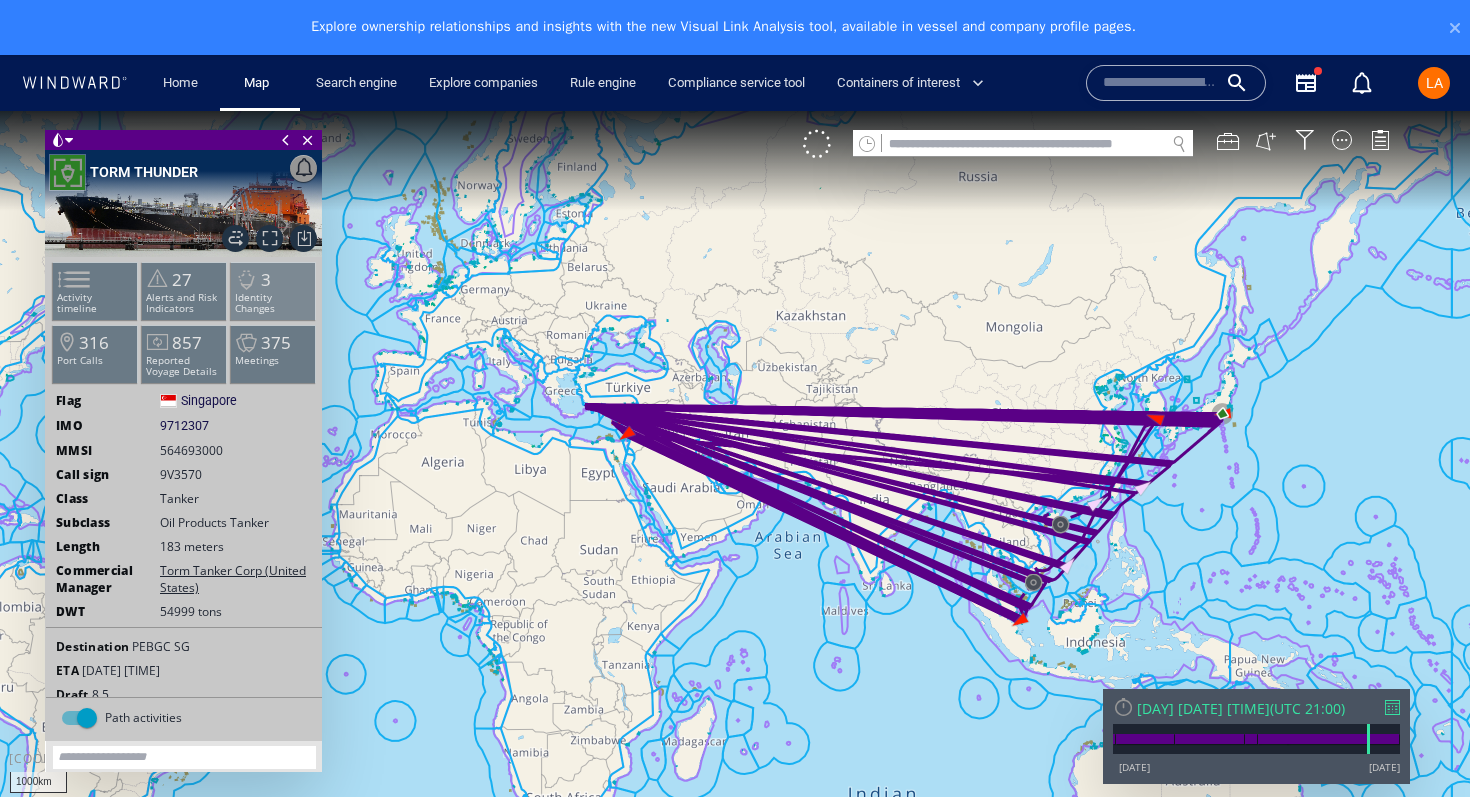 click on "3 Identity Changes" at bounding box center [273, 291] 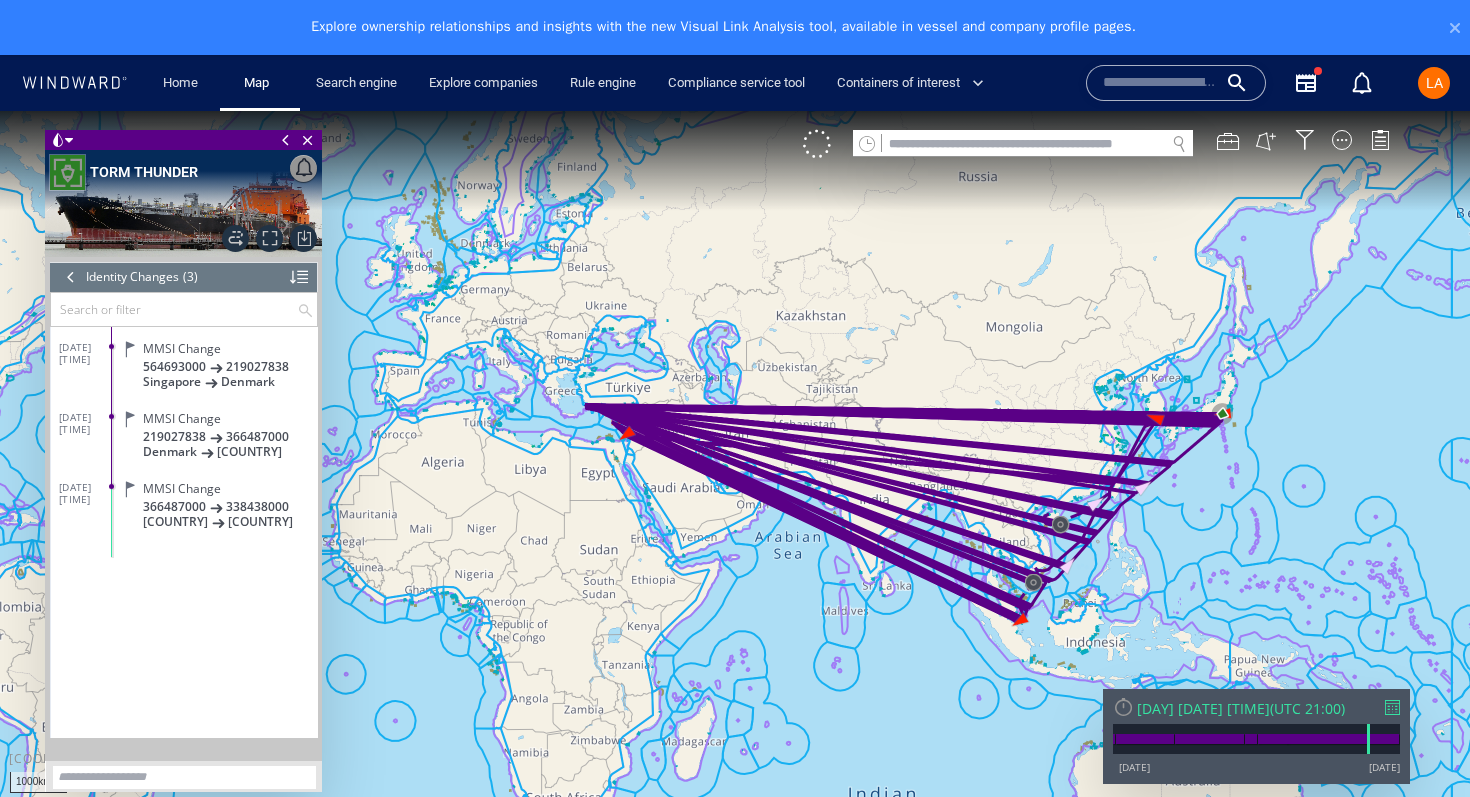 click at bounding box center (71, 277) 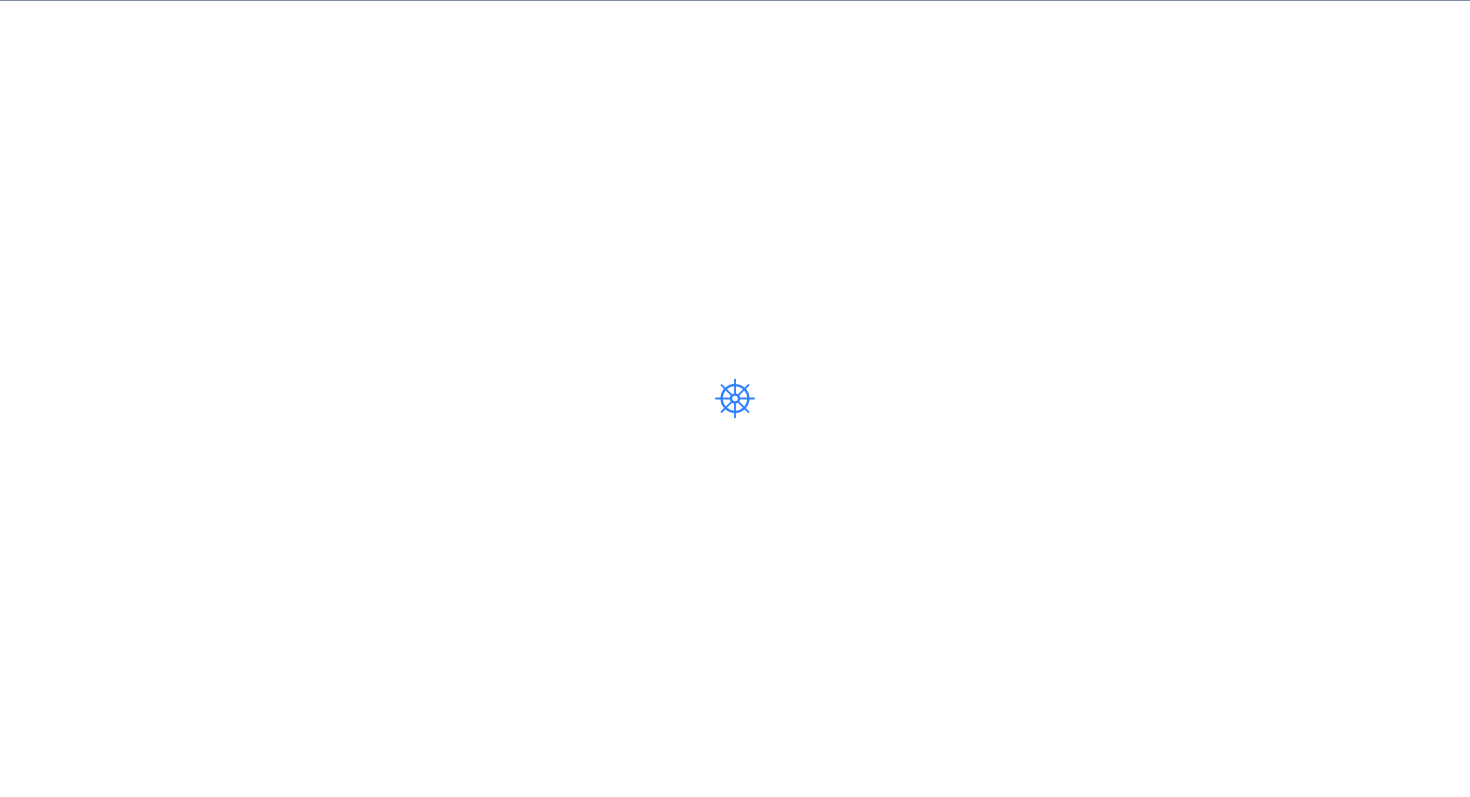 scroll, scrollTop: 0, scrollLeft: 0, axis: both 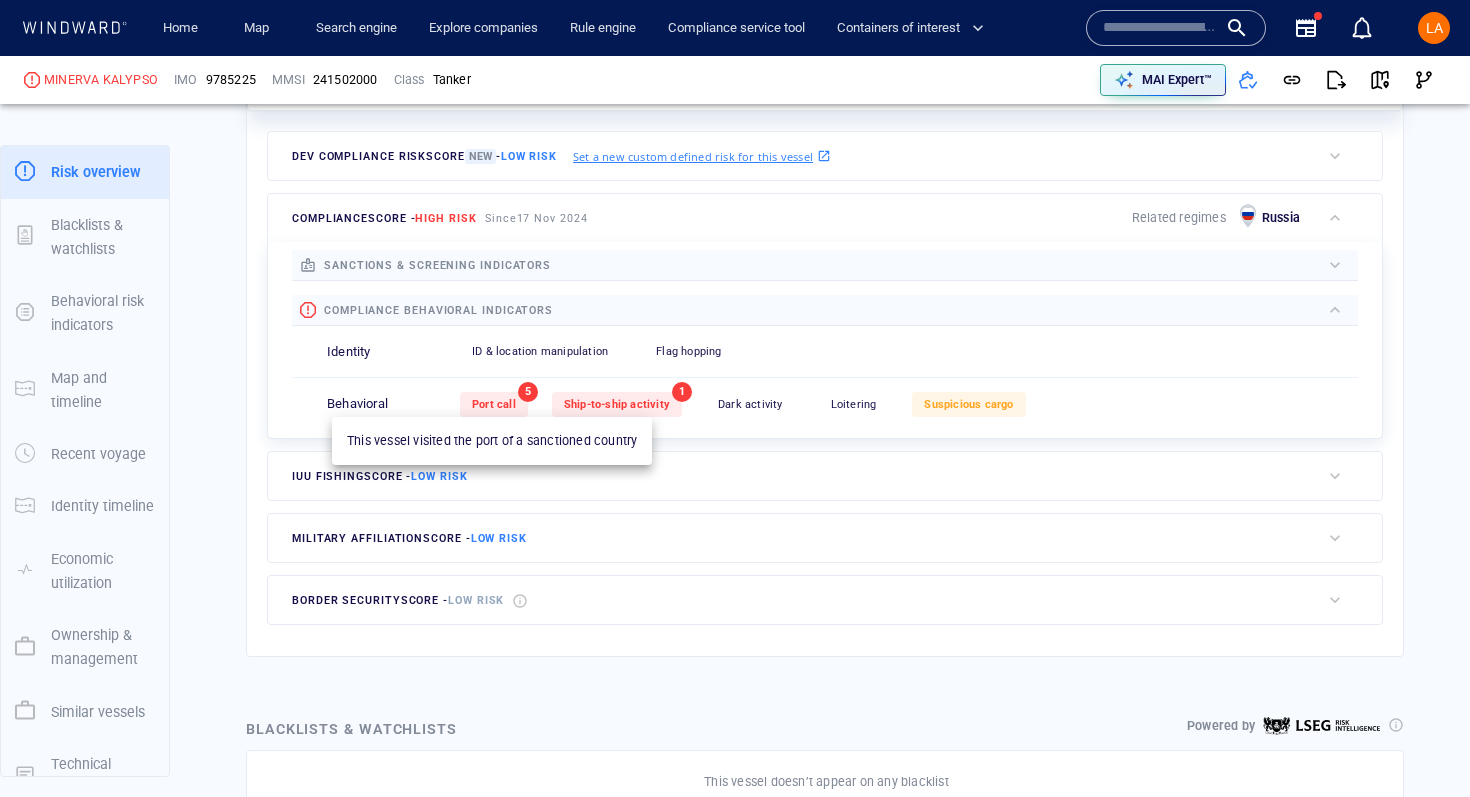 click on "Port call" at bounding box center (494, 404) 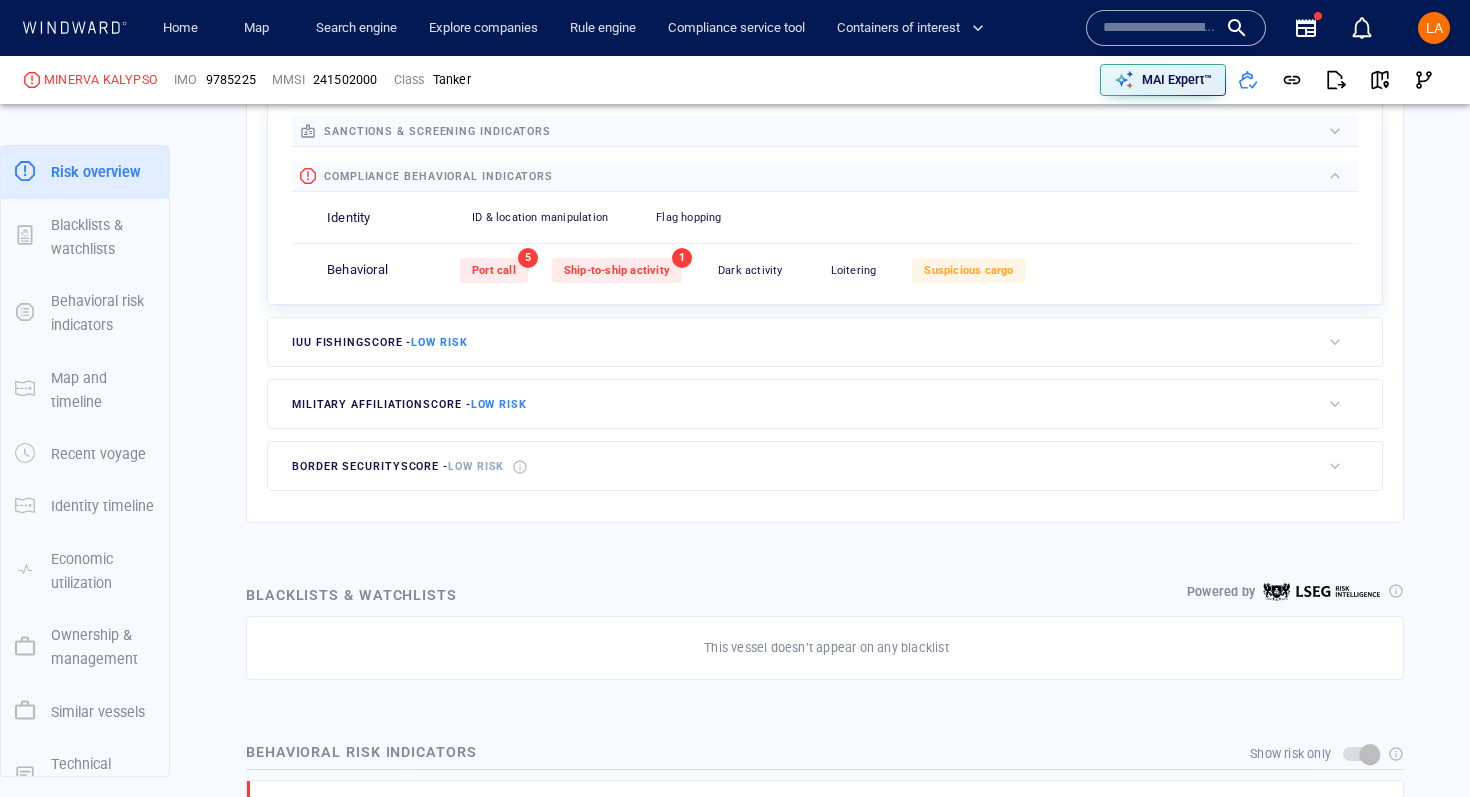 scroll, scrollTop: 978, scrollLeft: 0, axis: vertical 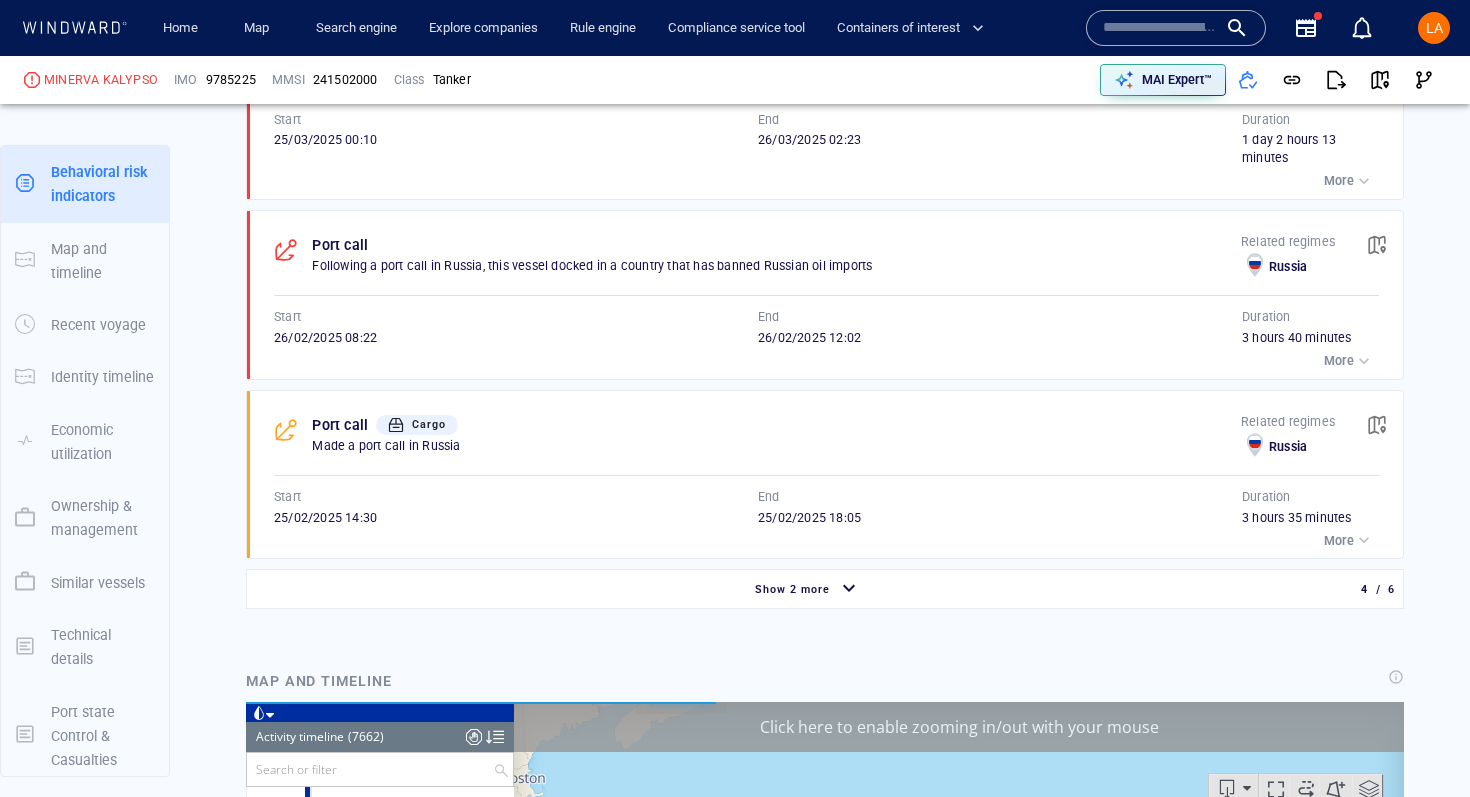click on "Show 2 more" at bounding box center (808, 589) 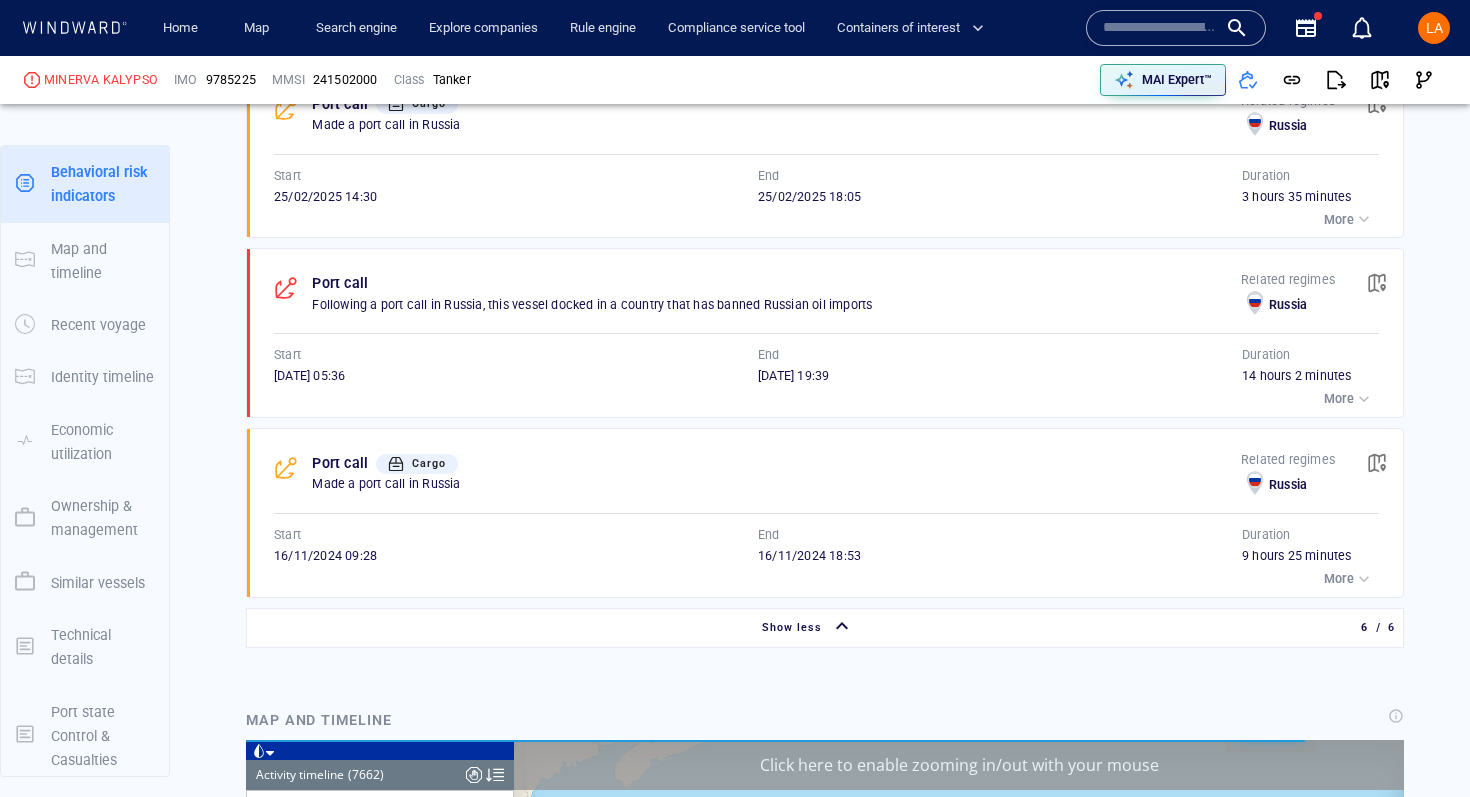 scroll, scrollTop: 2018, scrollLeft: 0, axis: vertical 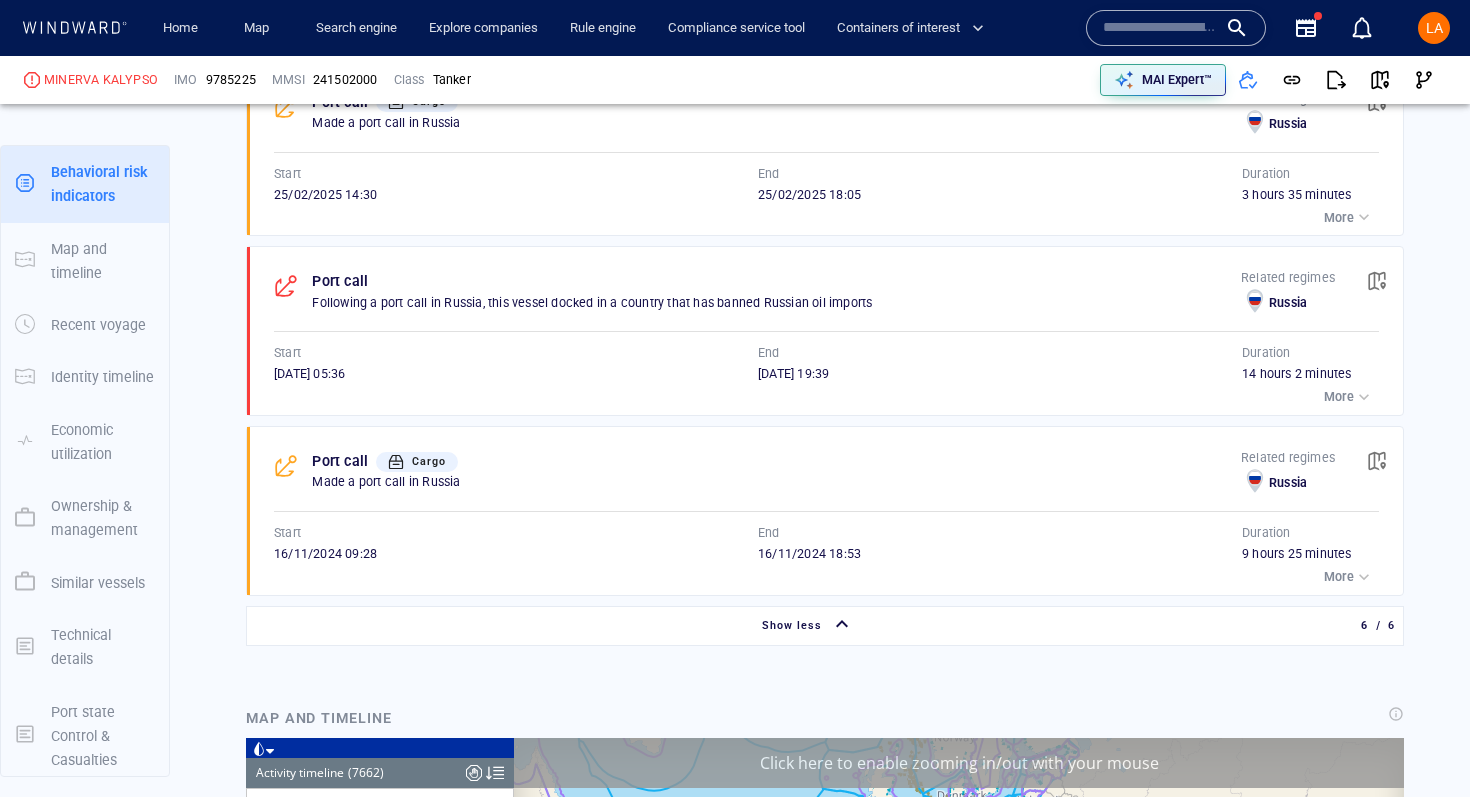 click on "Show less" at bounding box center [808, 625] 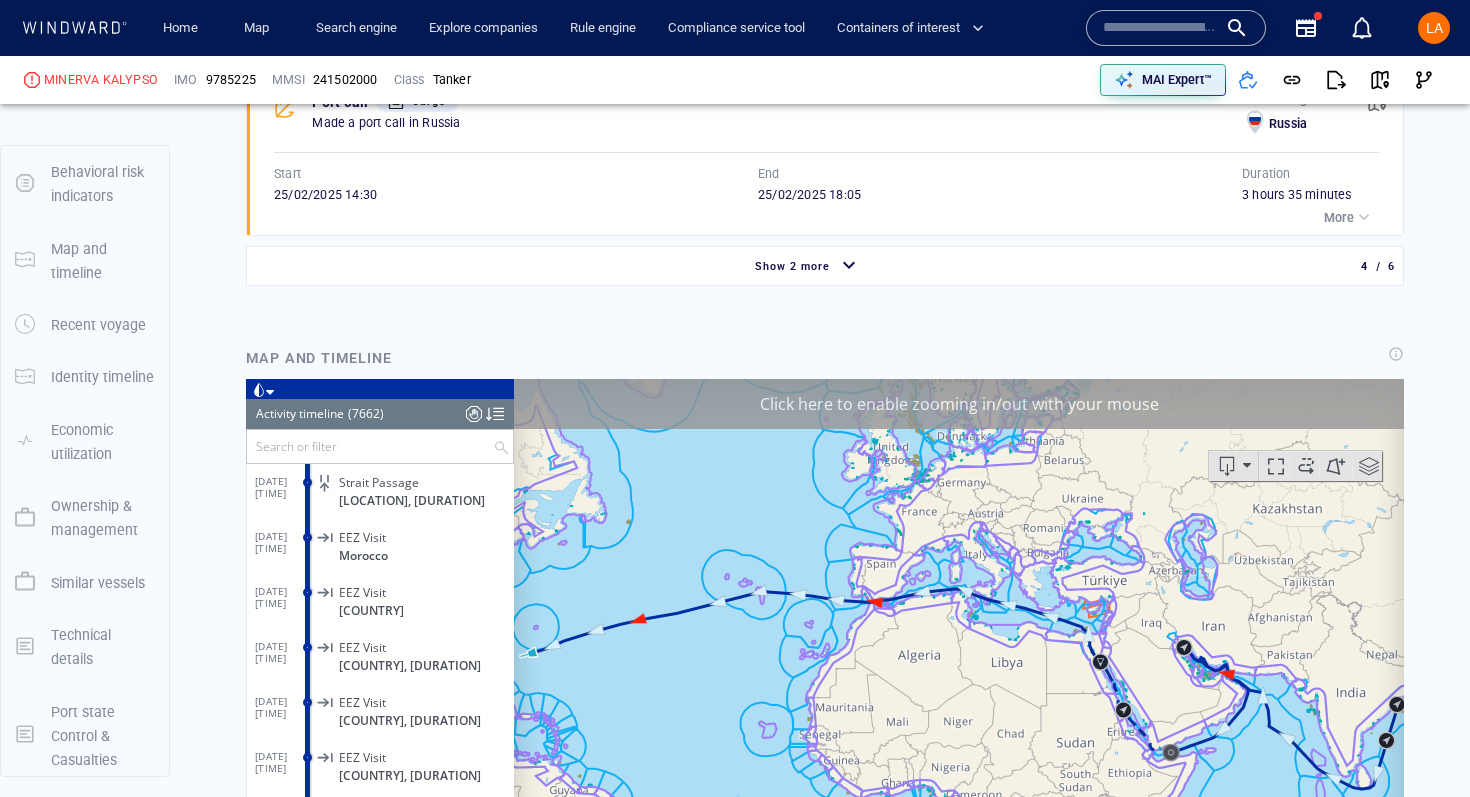 scroll, scrollTop: 1757, scrollLeft: 0, axis: vertical 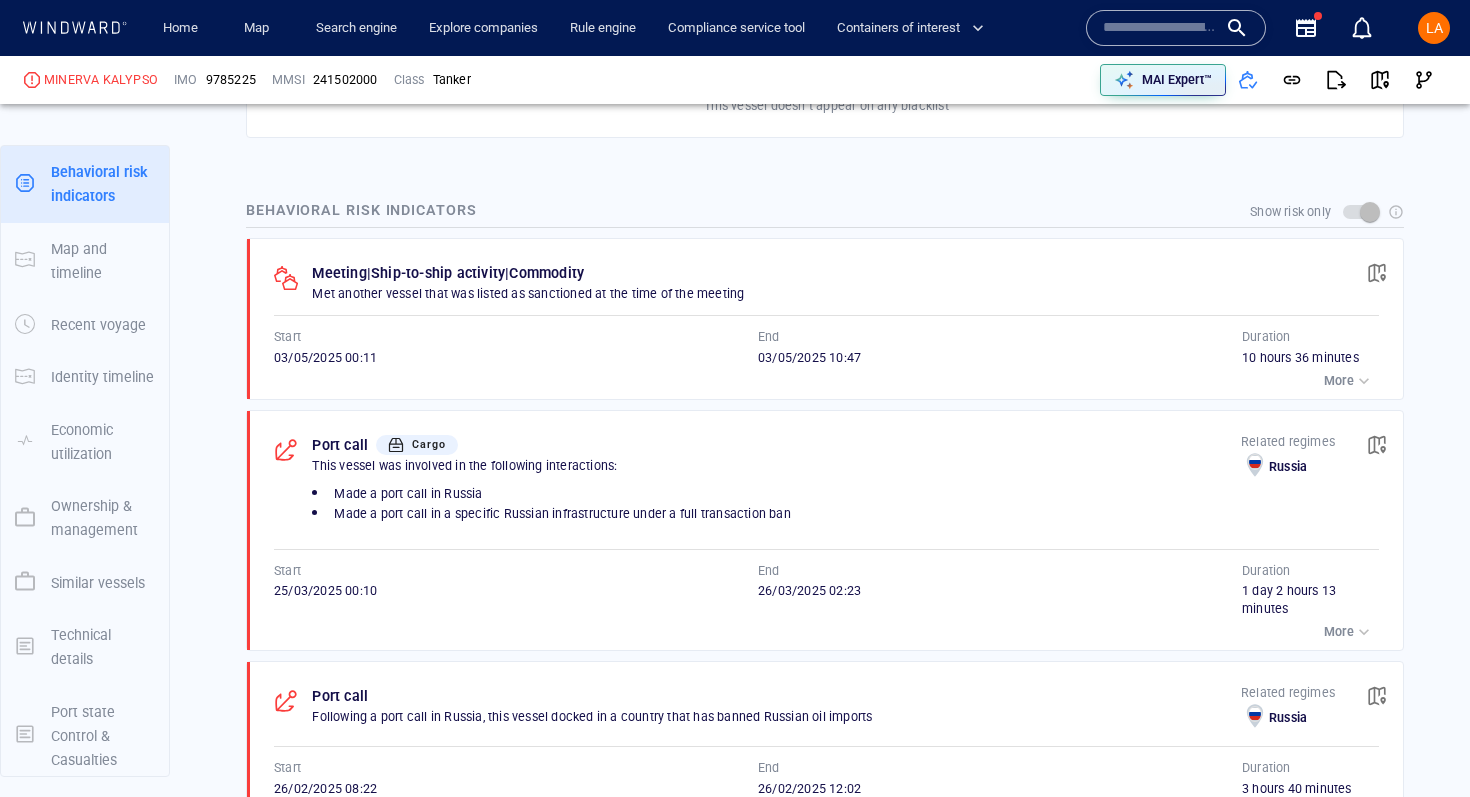 click on "More" at bounding box center (1339, 381) 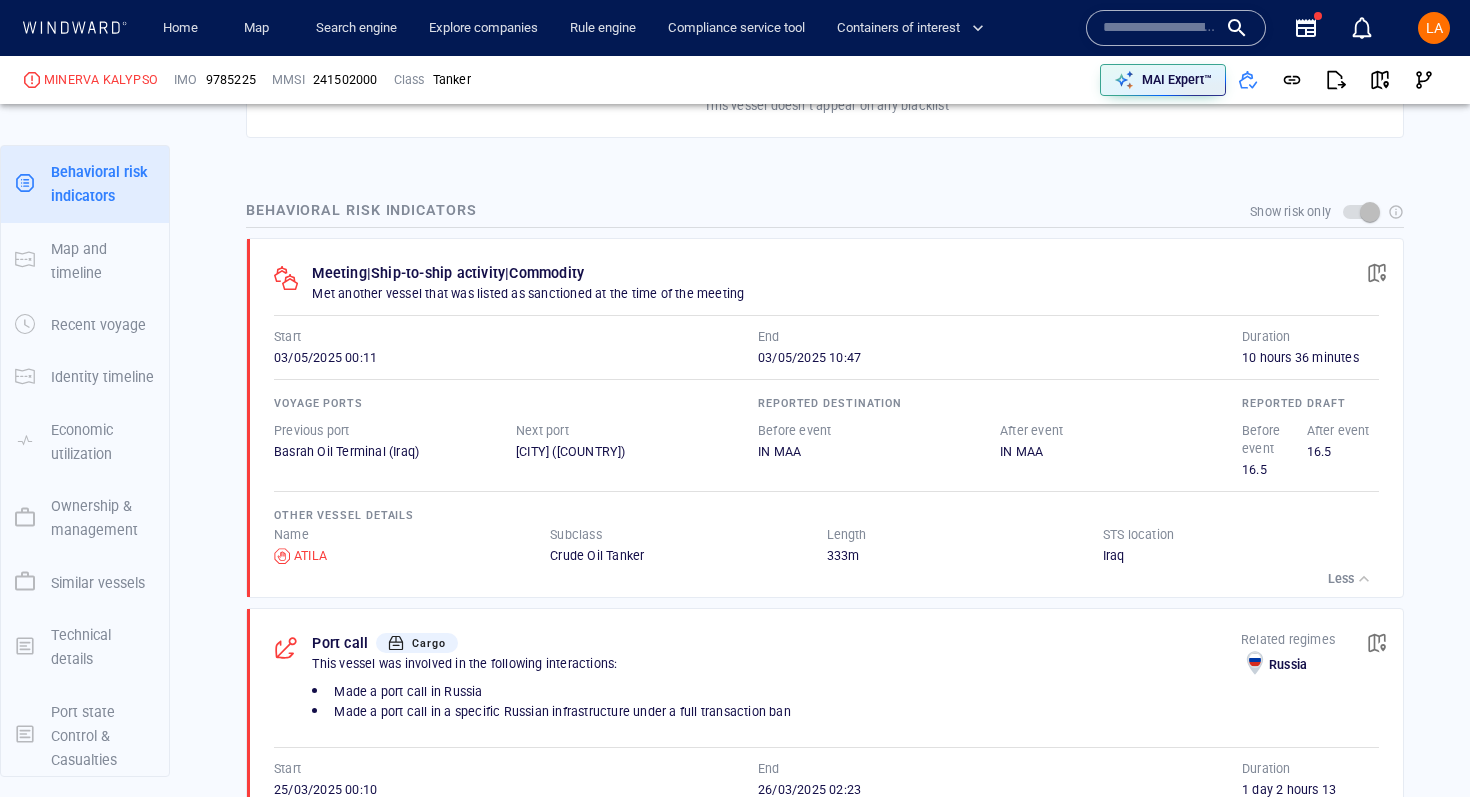 scroll, scrollTop: 948, scrollLeft: 0, axis: vertical 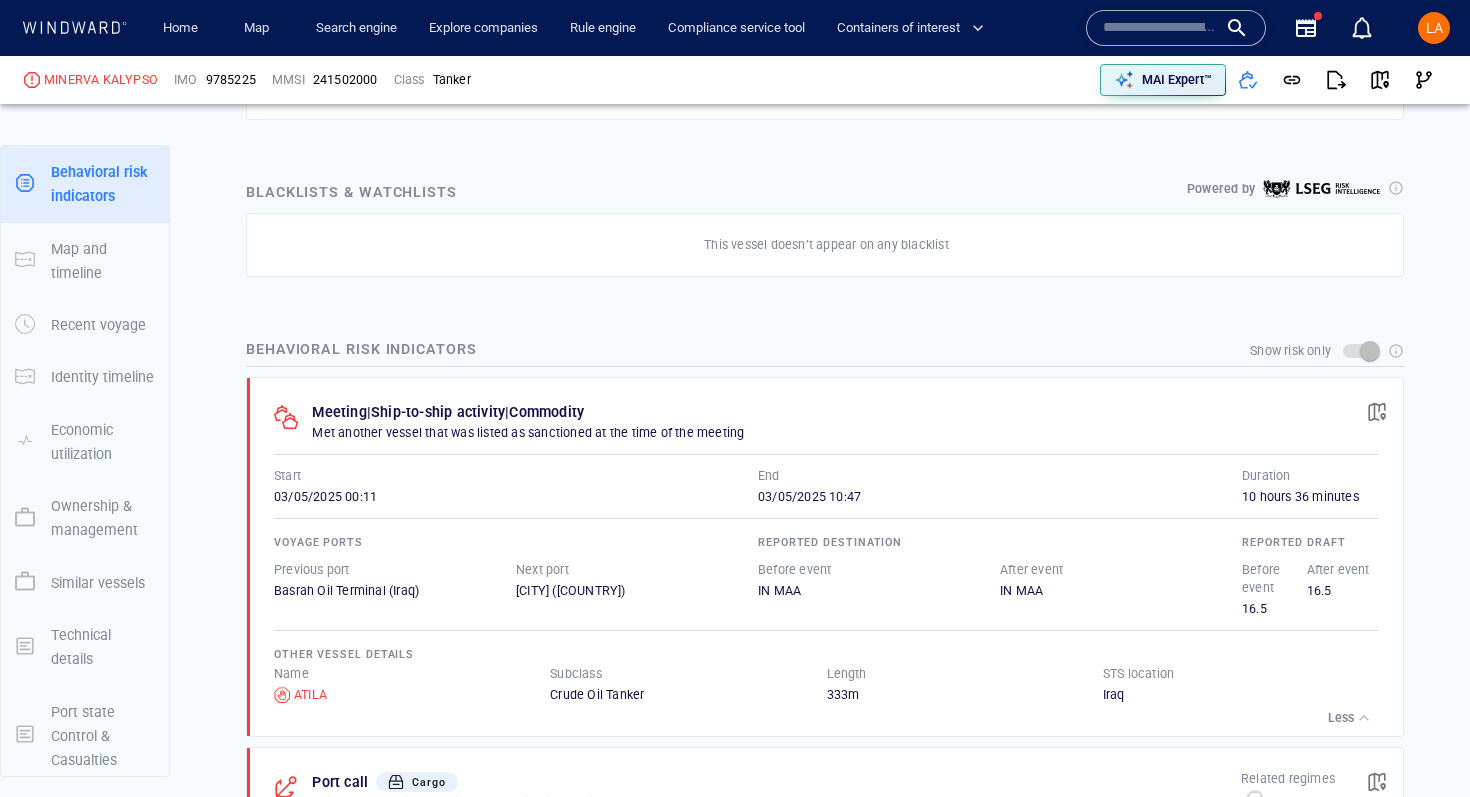 click at bounding box center (1377, 412) 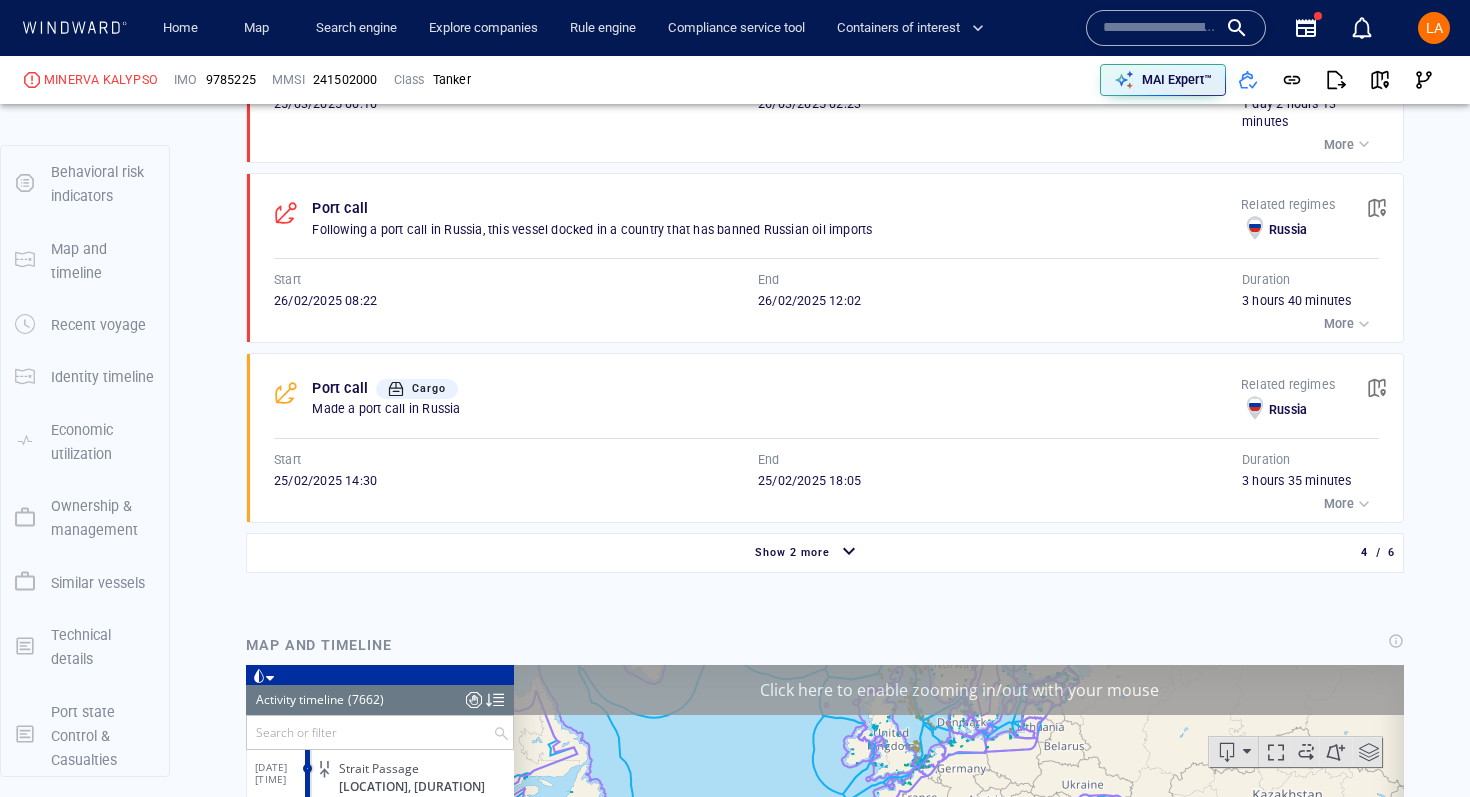 scroll, scrollTop: 2228, scrollLeft: 0, axis: vertical 